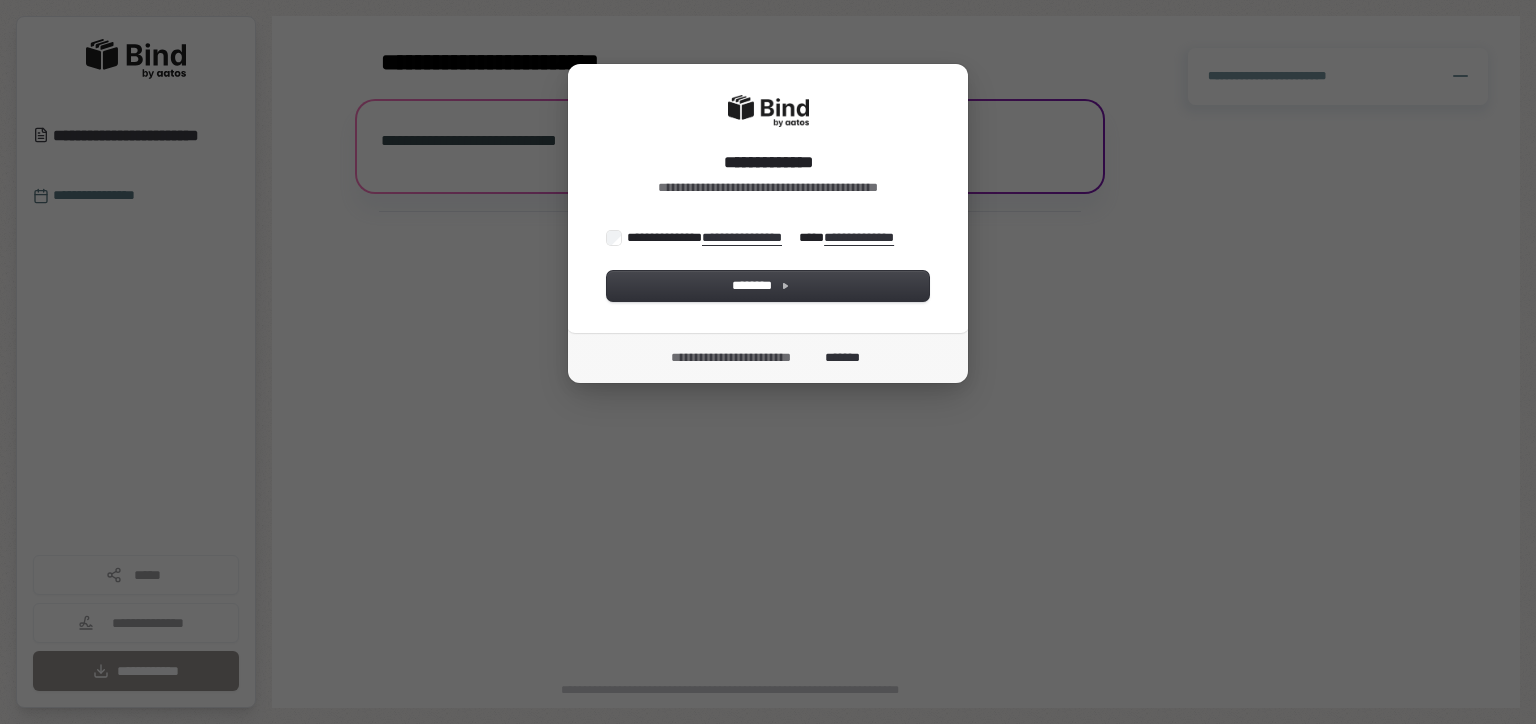 scroll, scrollTop: 0, scrollLeft: 0, axis: both 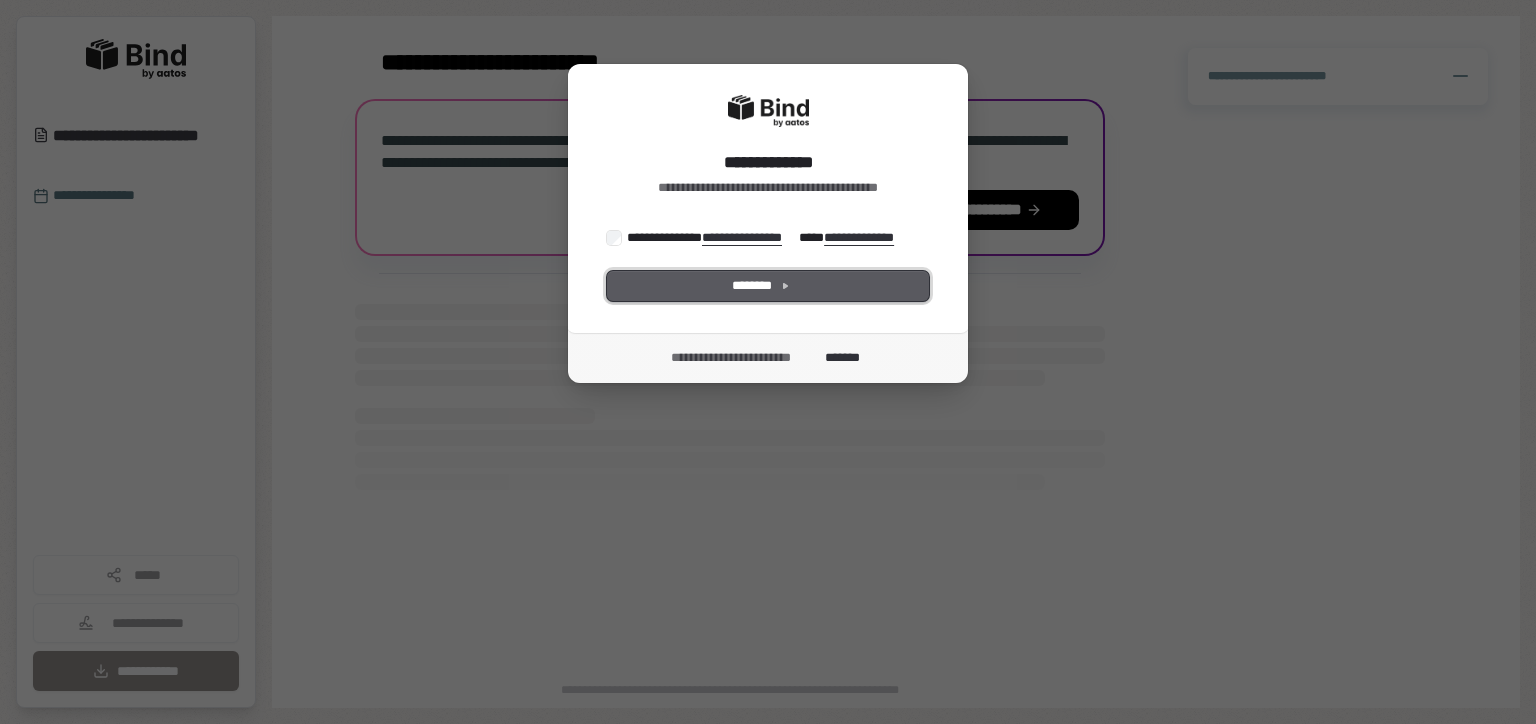 click on "********" at bounding box center (768, 286) 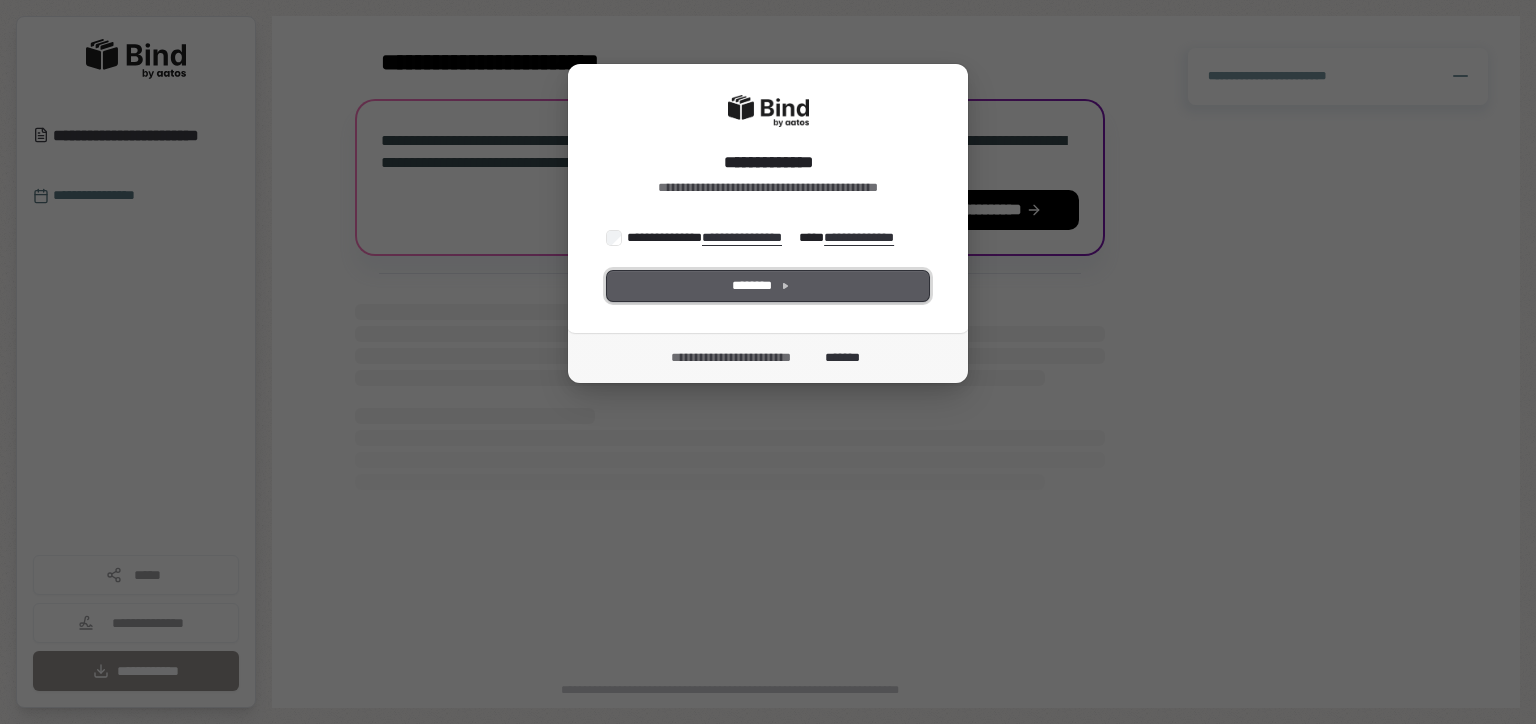 click on "********" at bounding box center (768, 286) 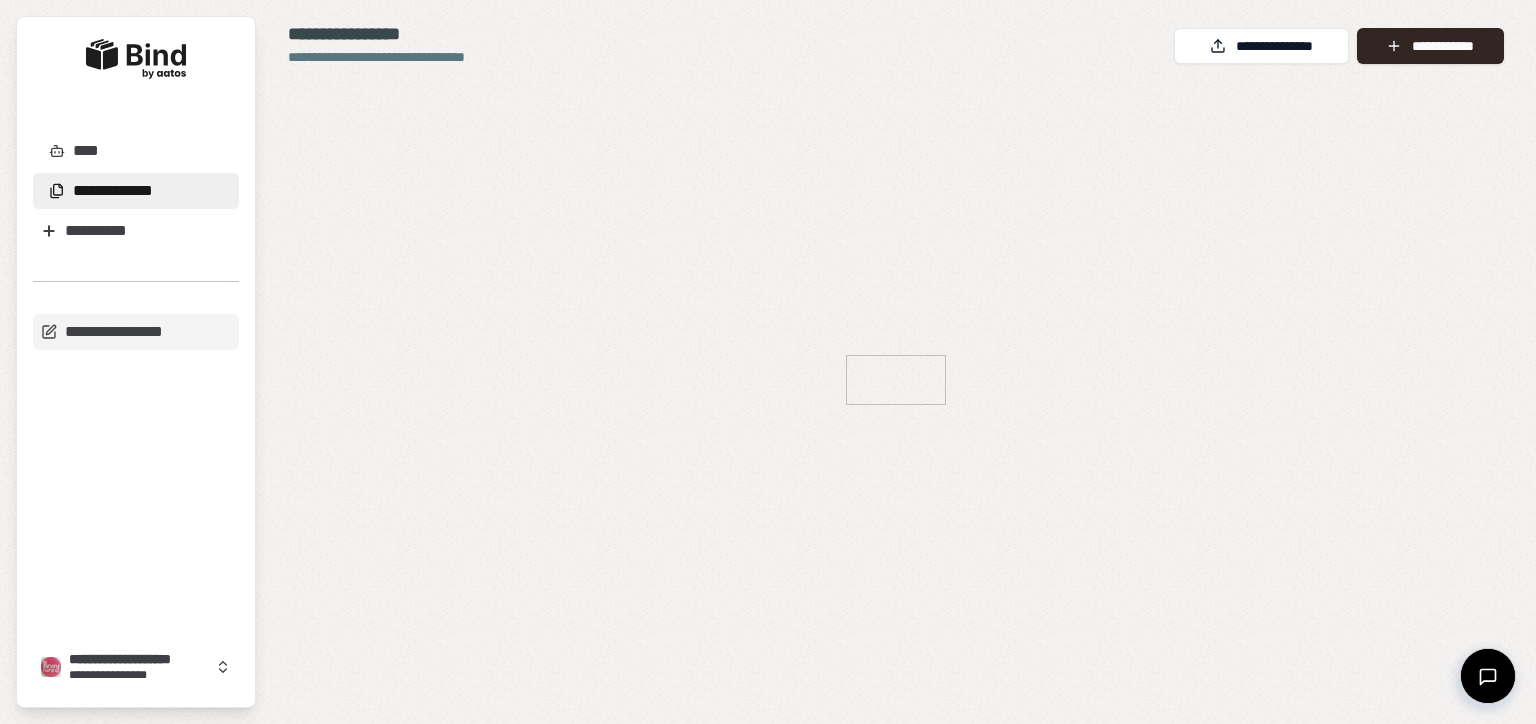 scroll, scrollTop: 0, scrollLeft: 0, axis: both 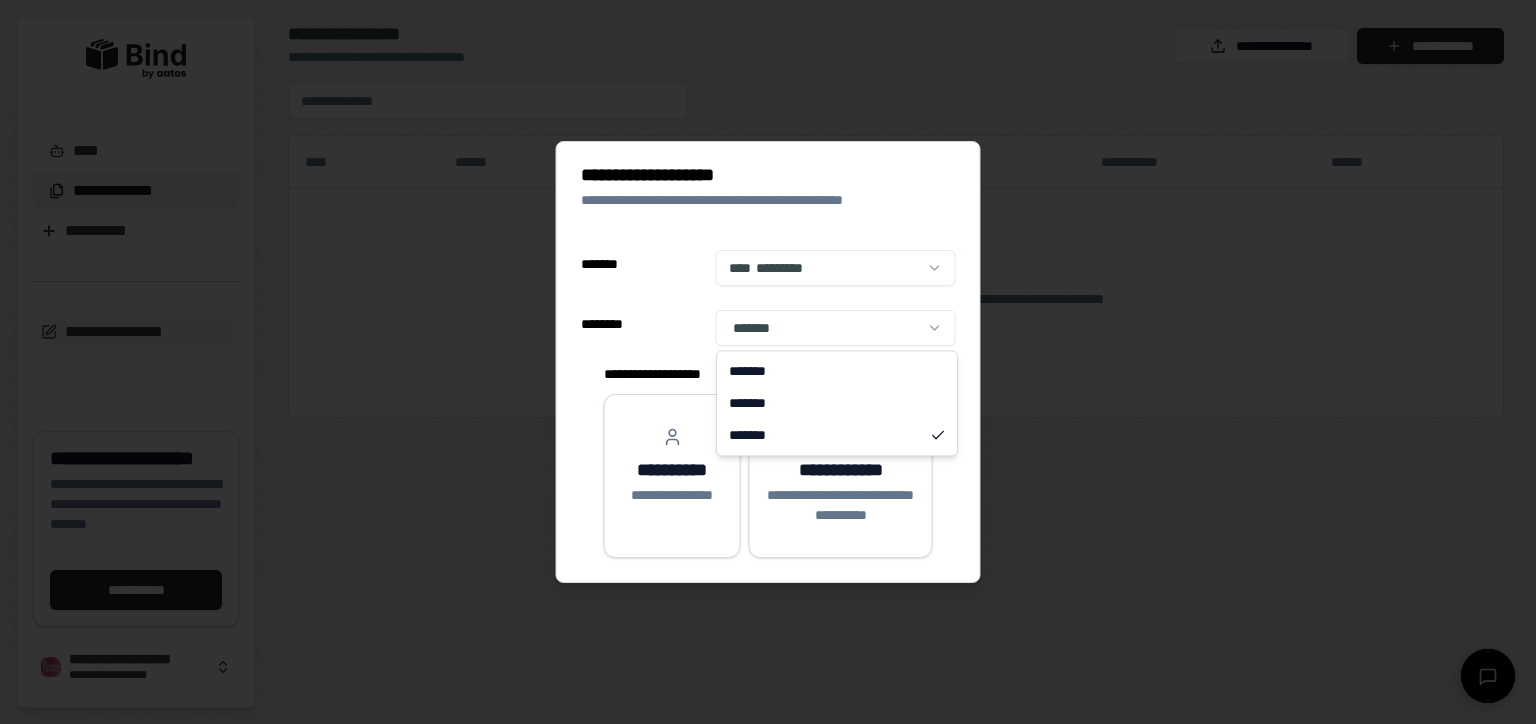 click on "**********" at bounding box center (768, 362) 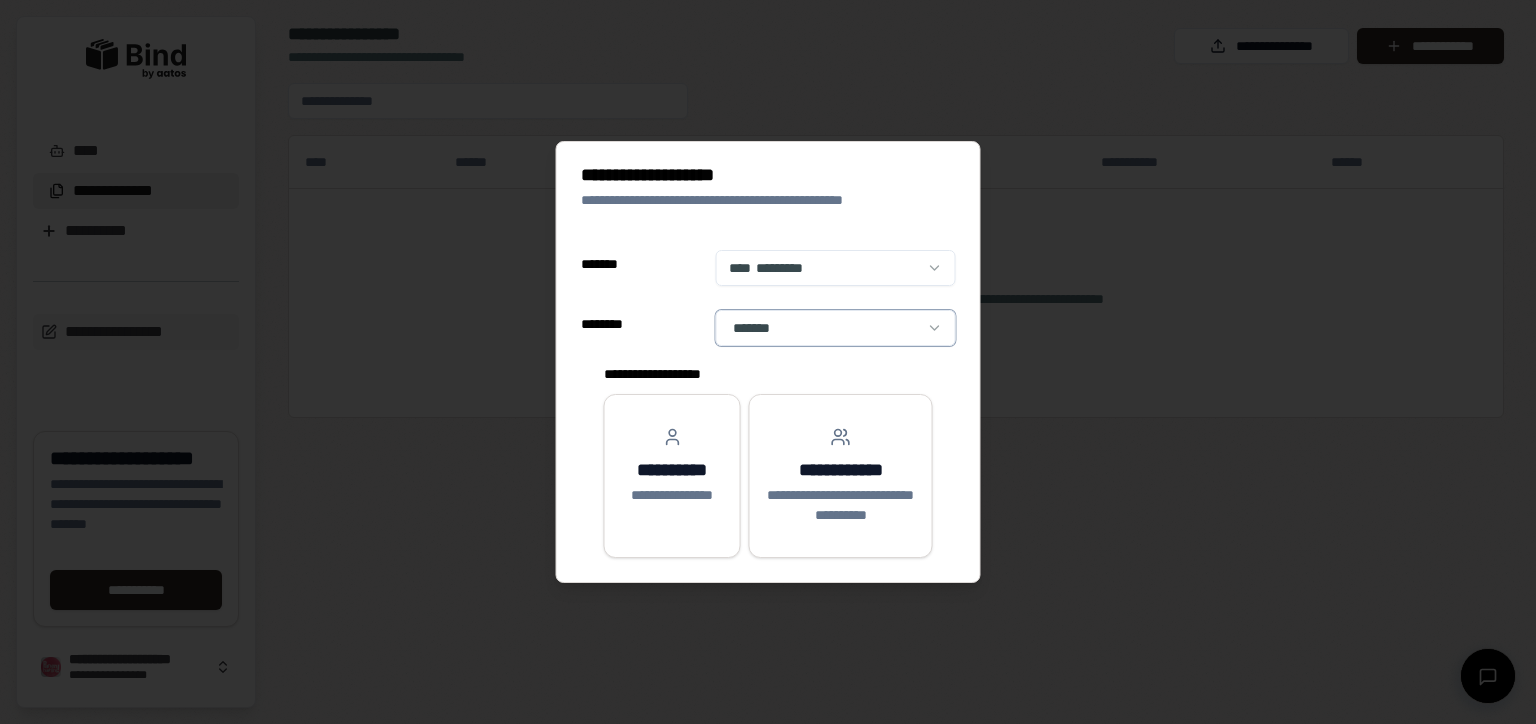 click on "**********" at bounding box center [768, 362] 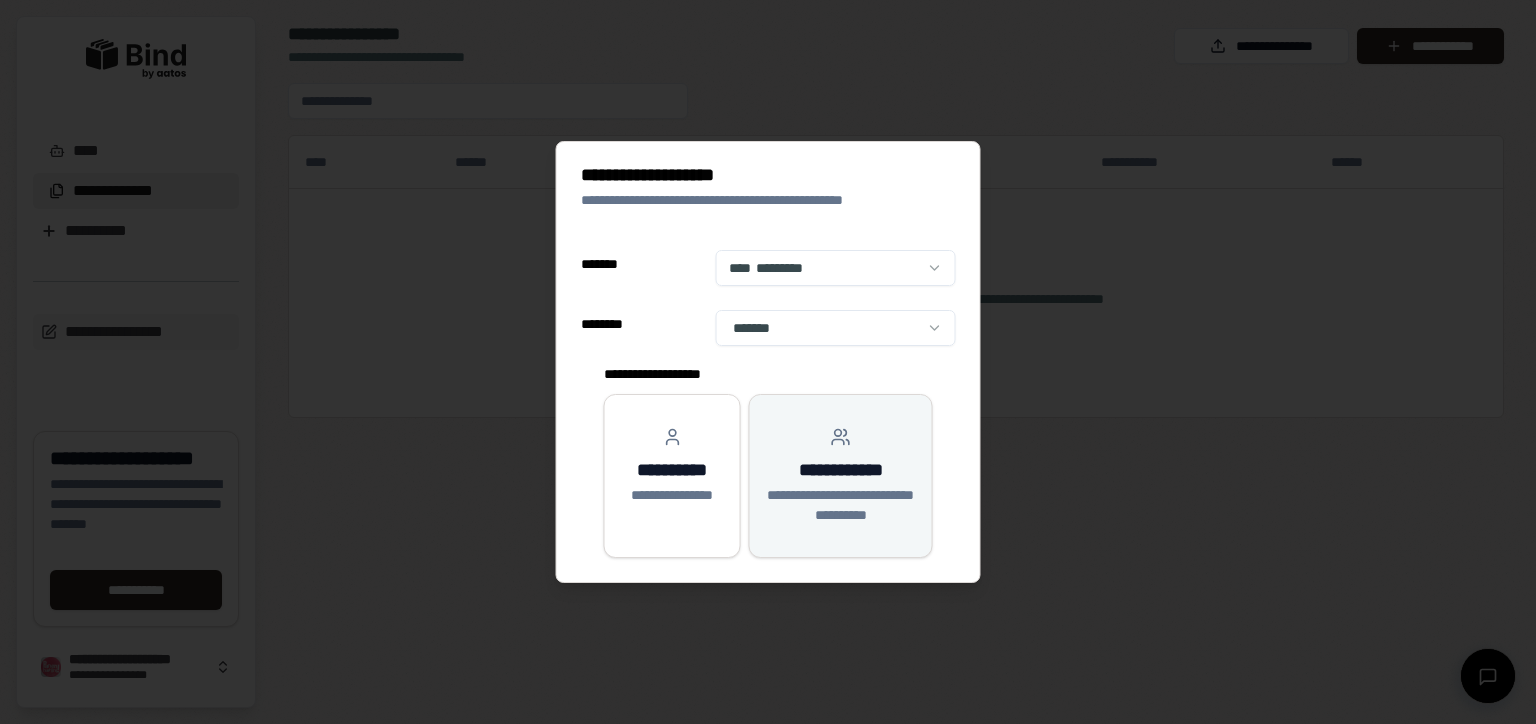 click on "**********" at bounding box center [841, 470] 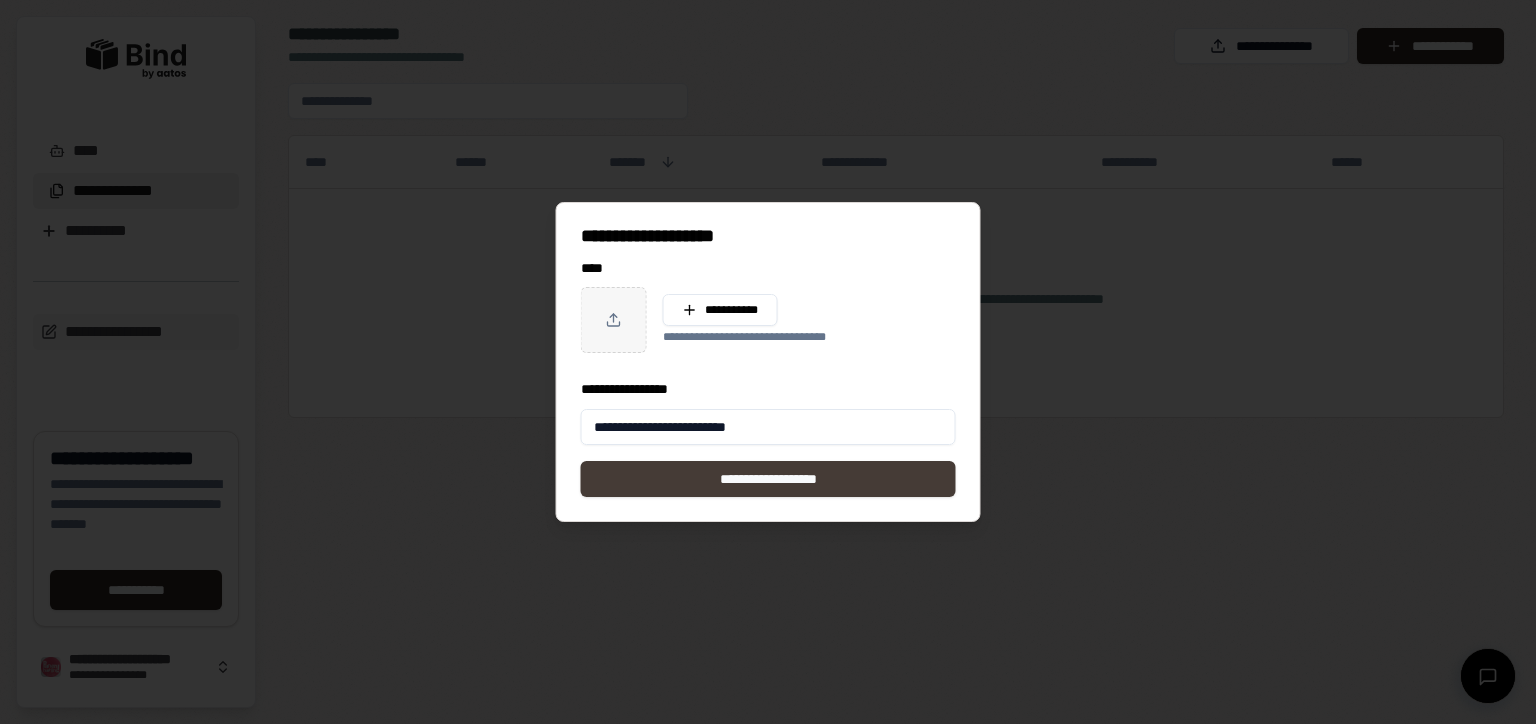 type on "**********" 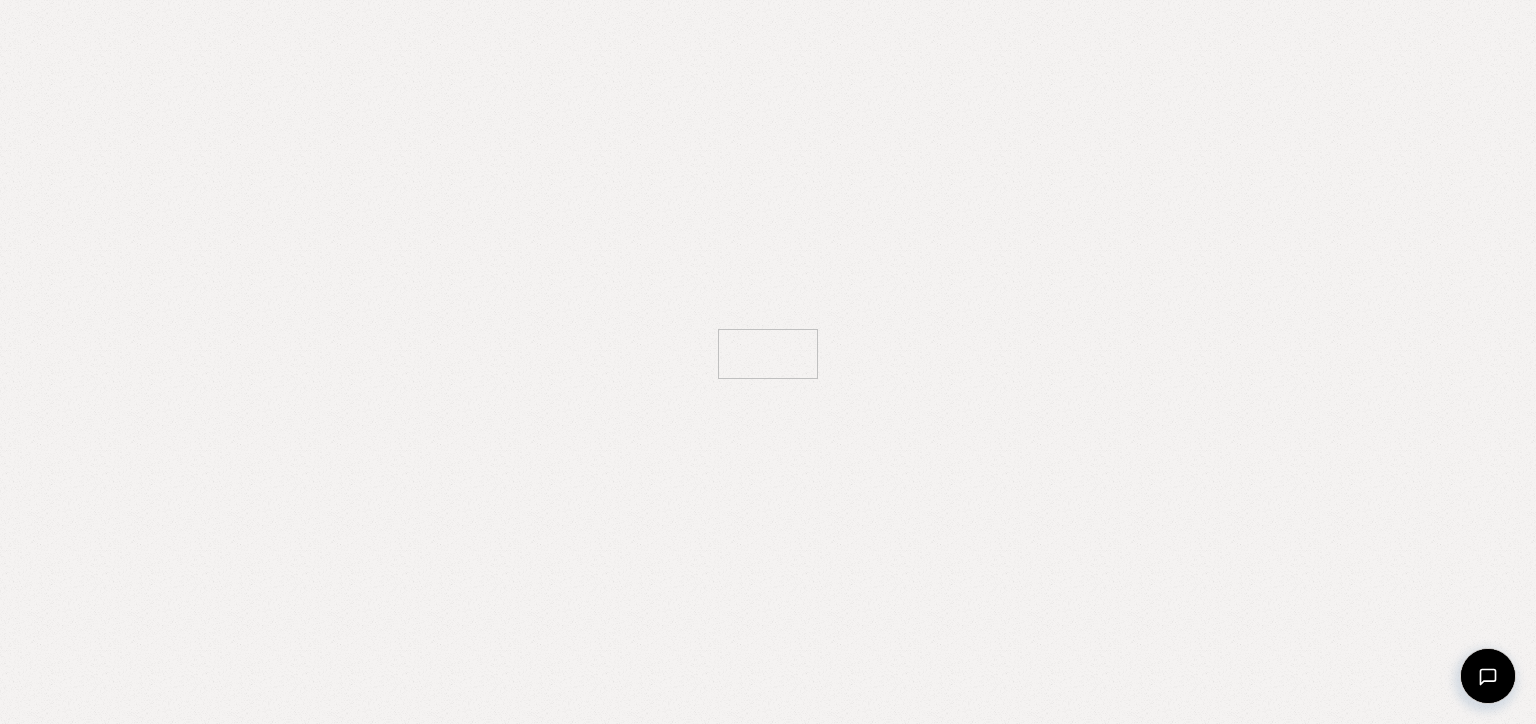 scroll, scrollTop: 0, scrollLeft: 0, axis: both 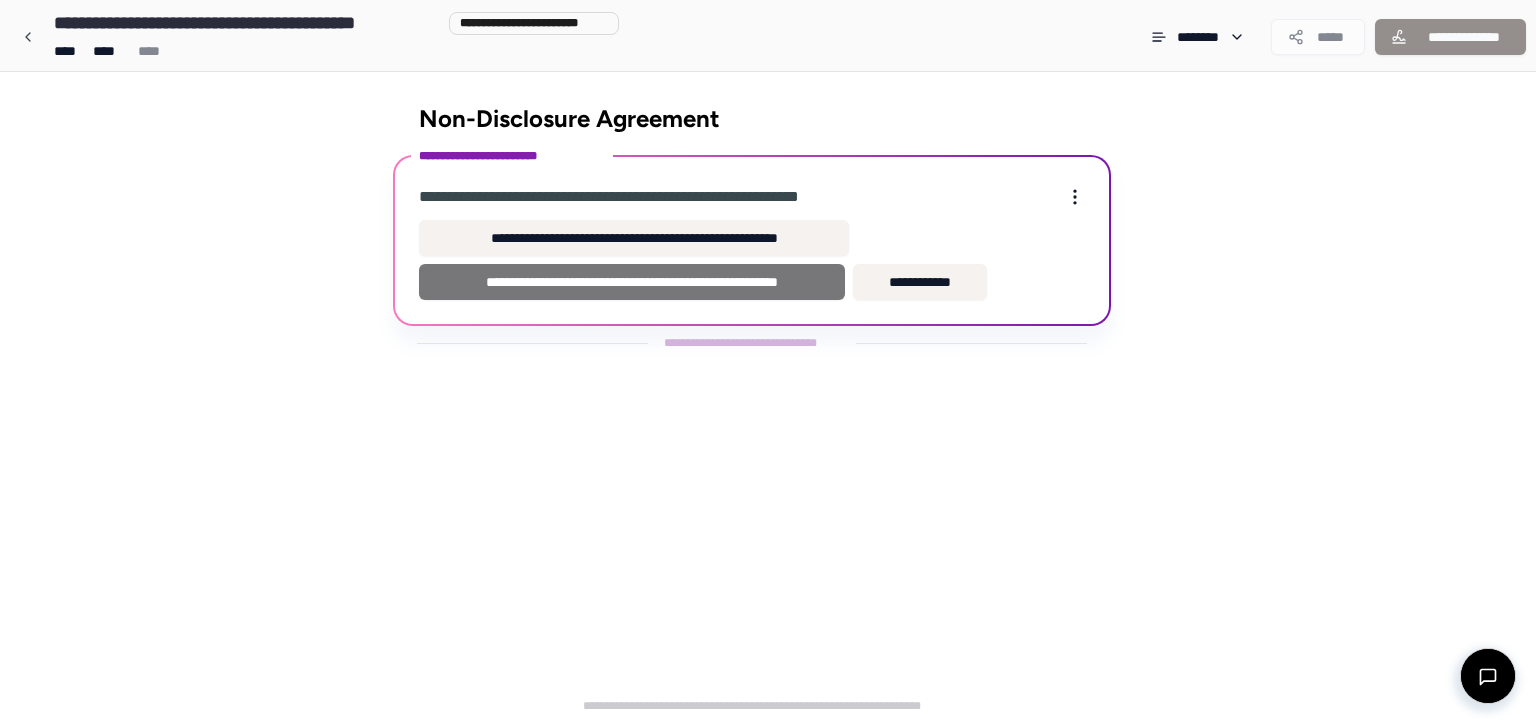 click on "**********" at bounding box center (632, 282) 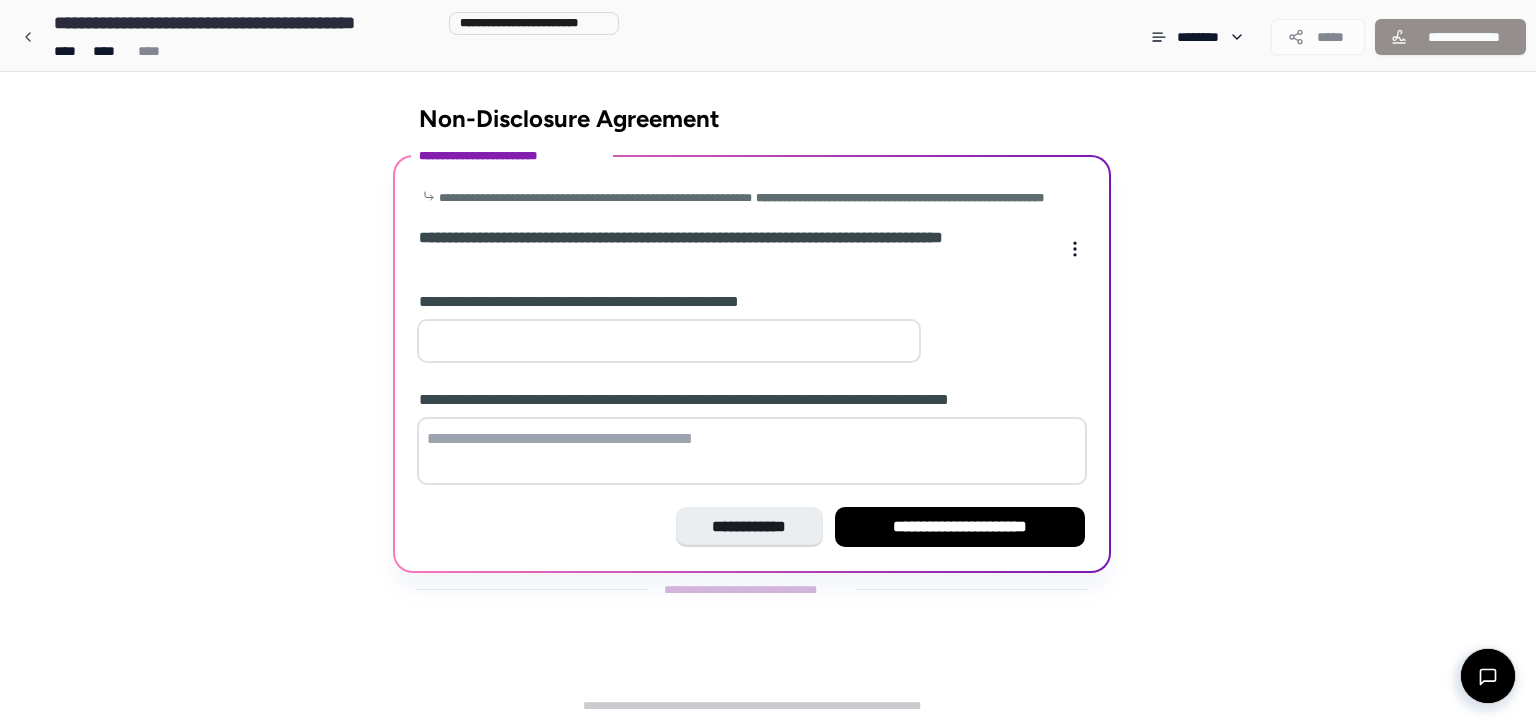 click on "**********" at bounding box center (734, 249) 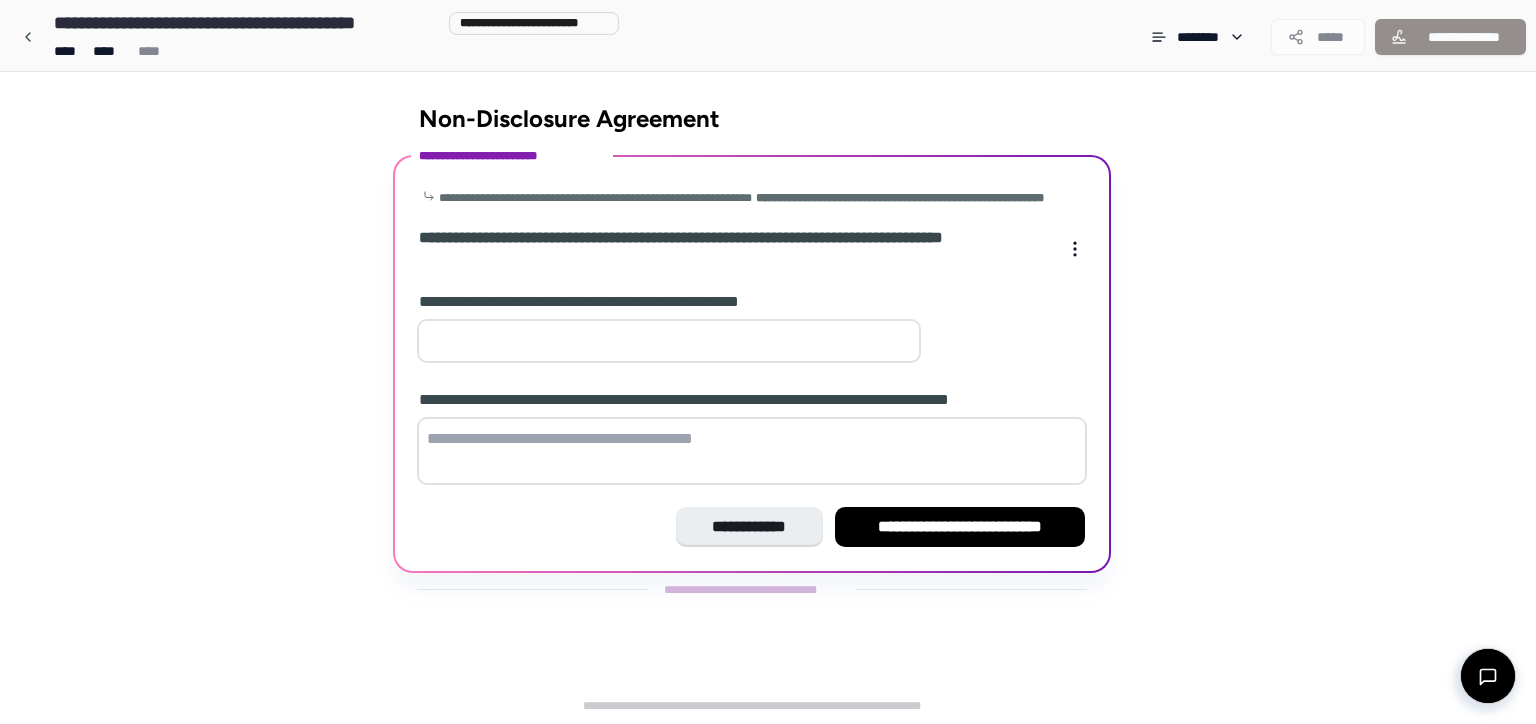 click on "**" at bounding box center (669, 341) 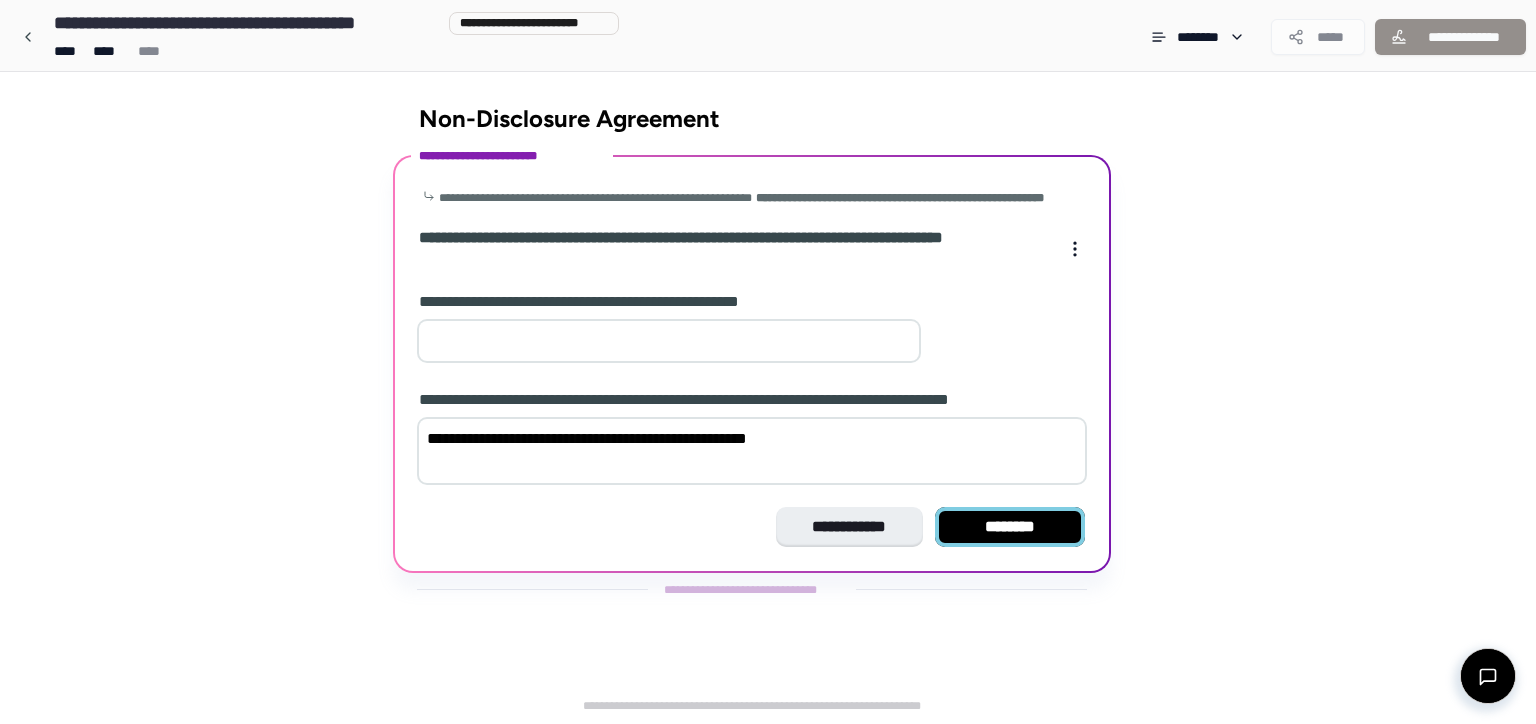 type on "**********" 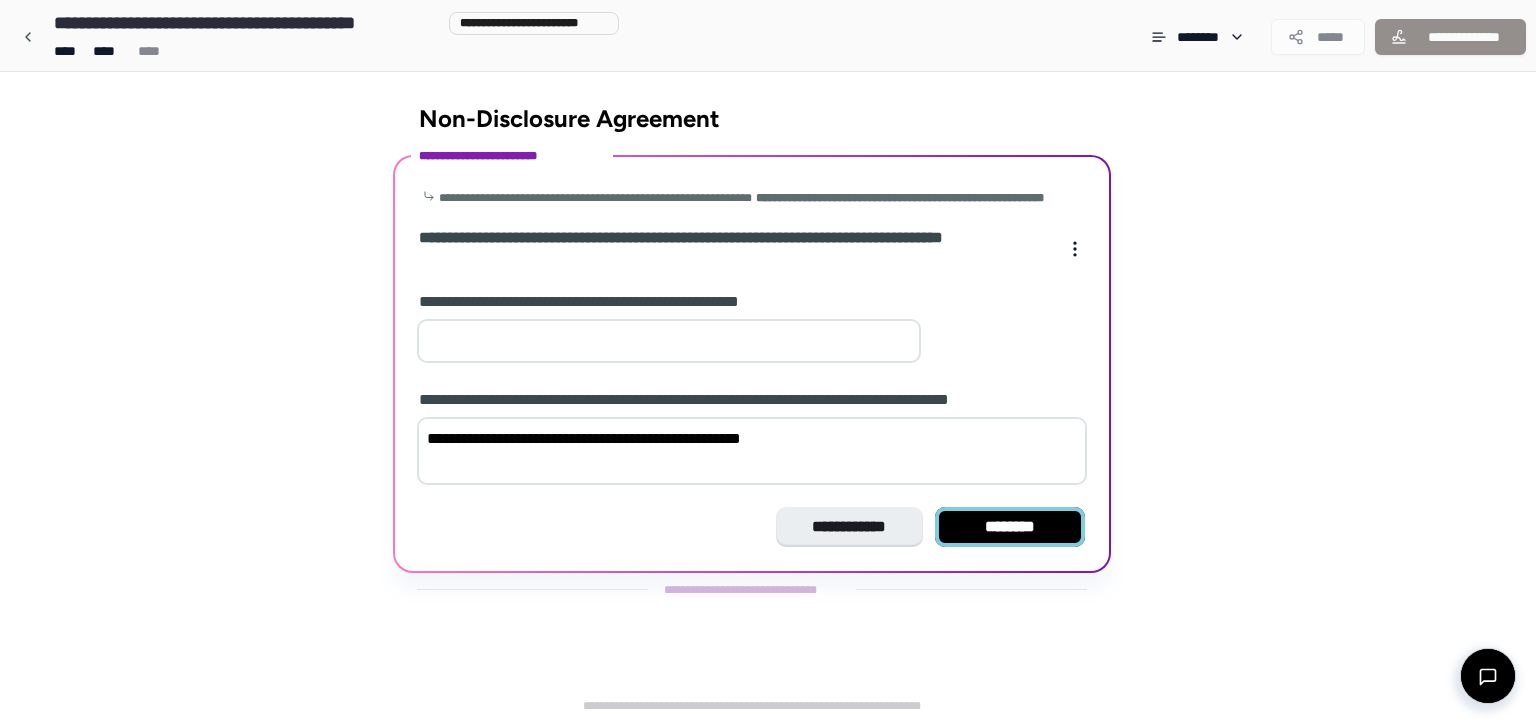 click on "********" at bounding box center [1010, 527] 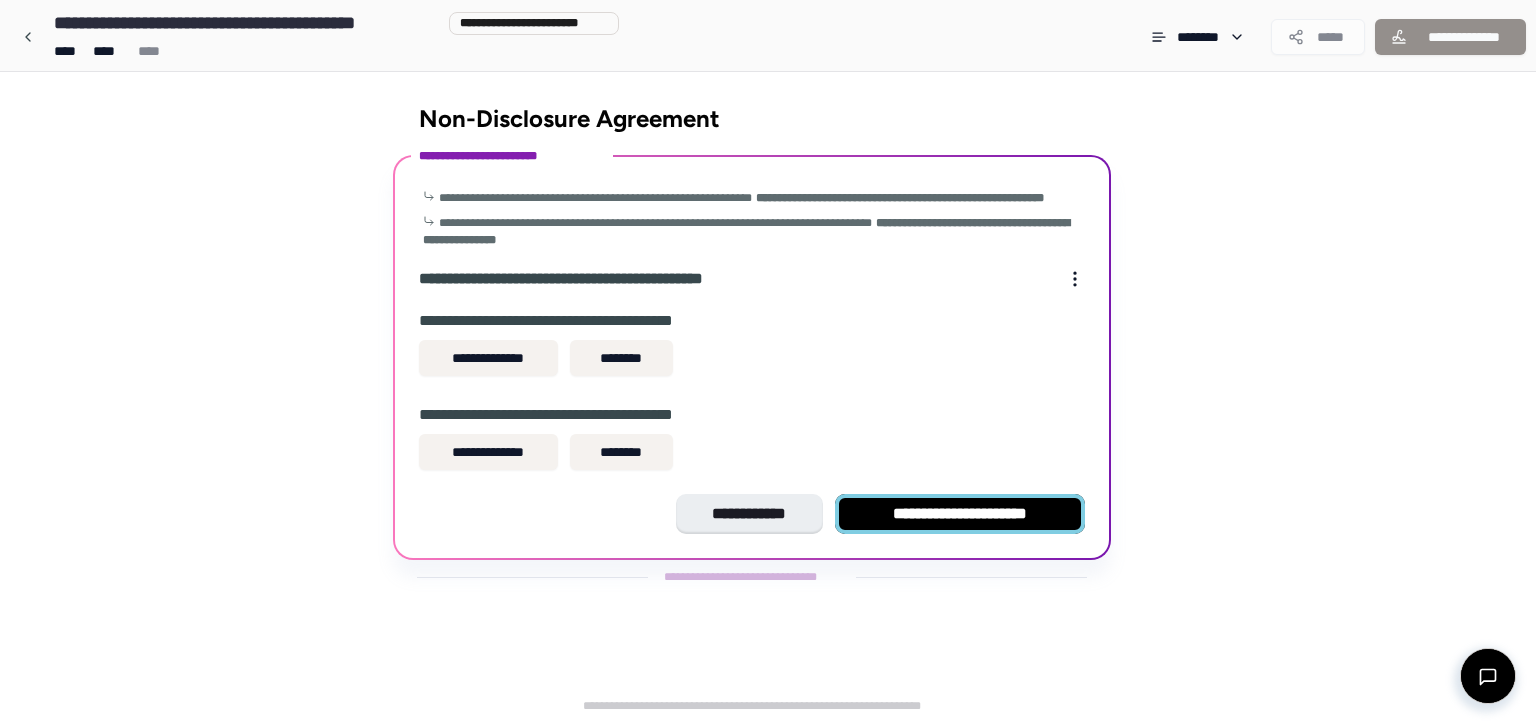 click on "**********" at bounding box center (960, 514) 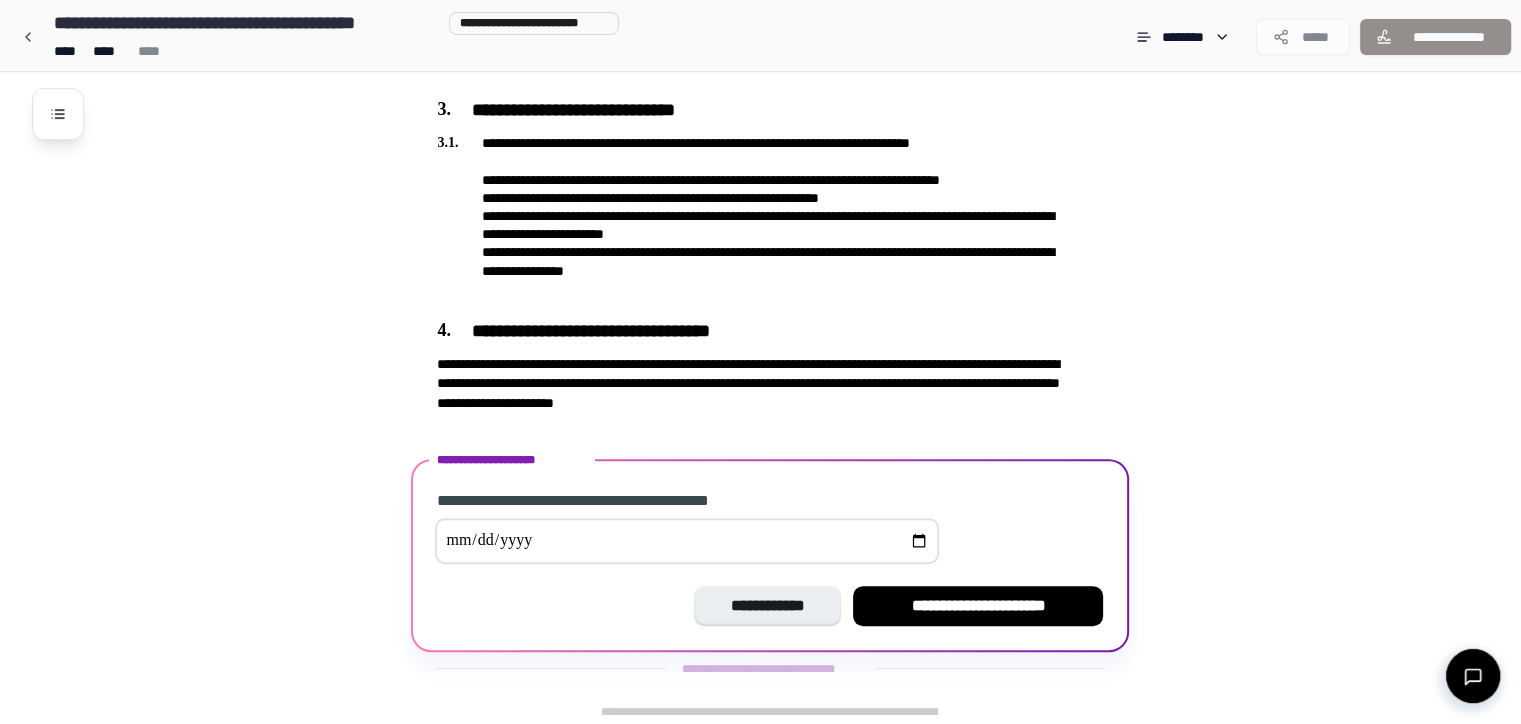 scroll, scrollTop: 776, scrollLeft: 0, axis: vertical 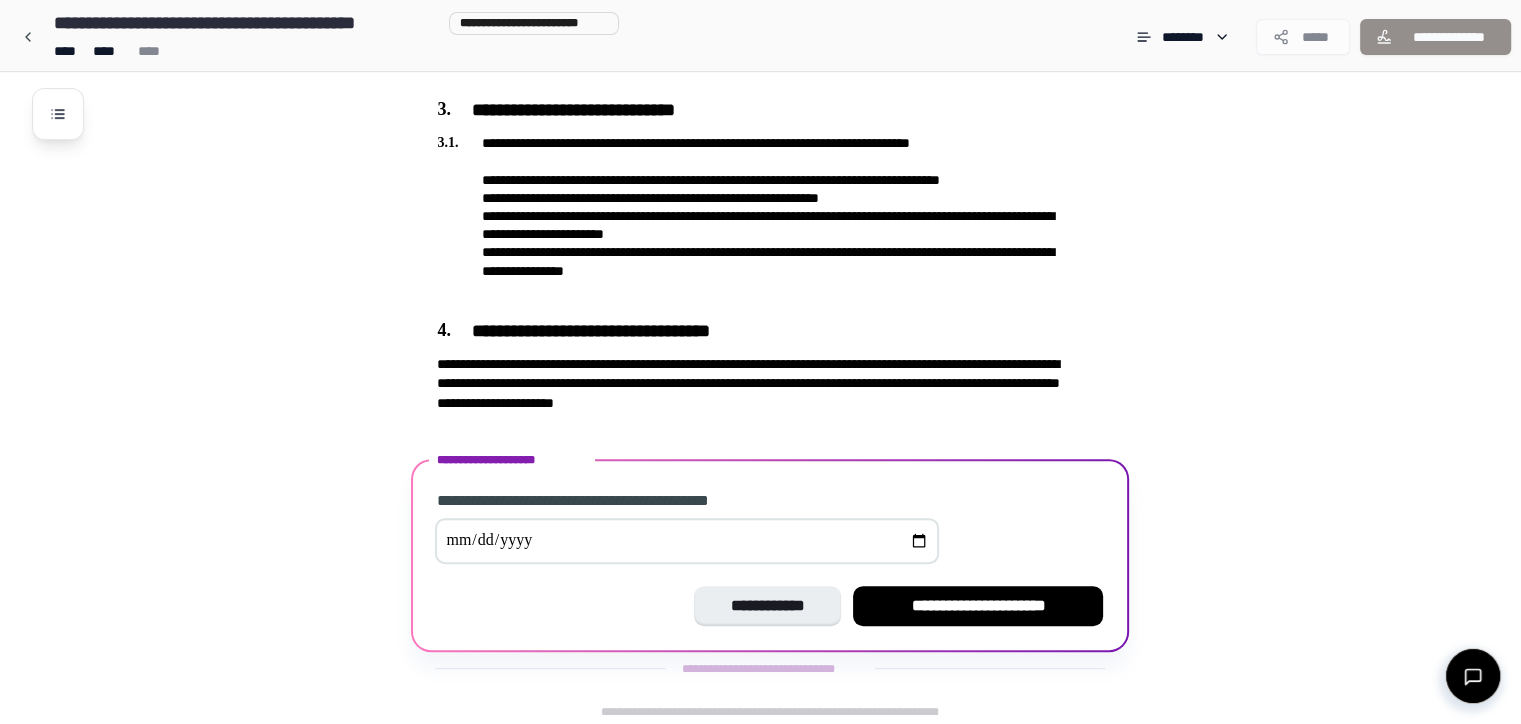 click at bounding box center [687, 541] 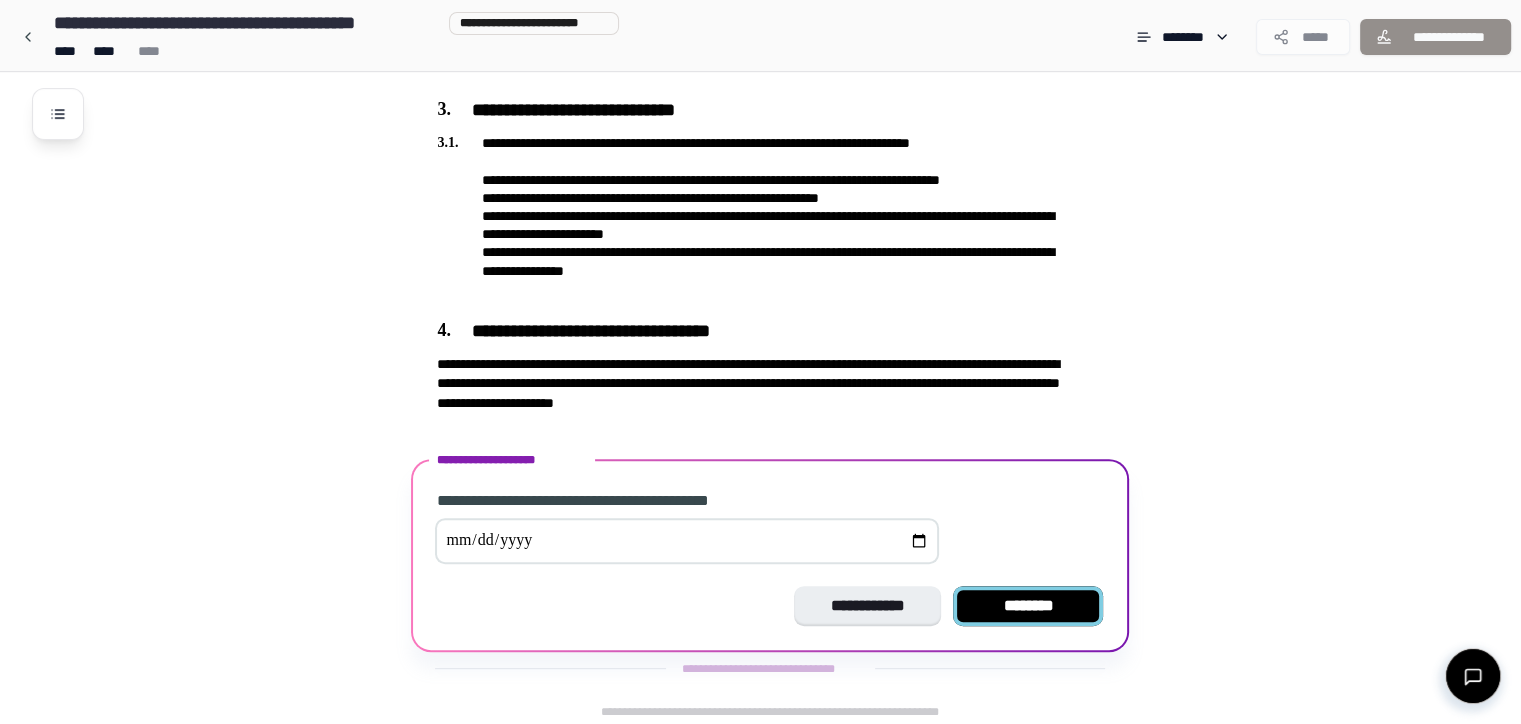 click on "********" at bounding box center [1028, 606] 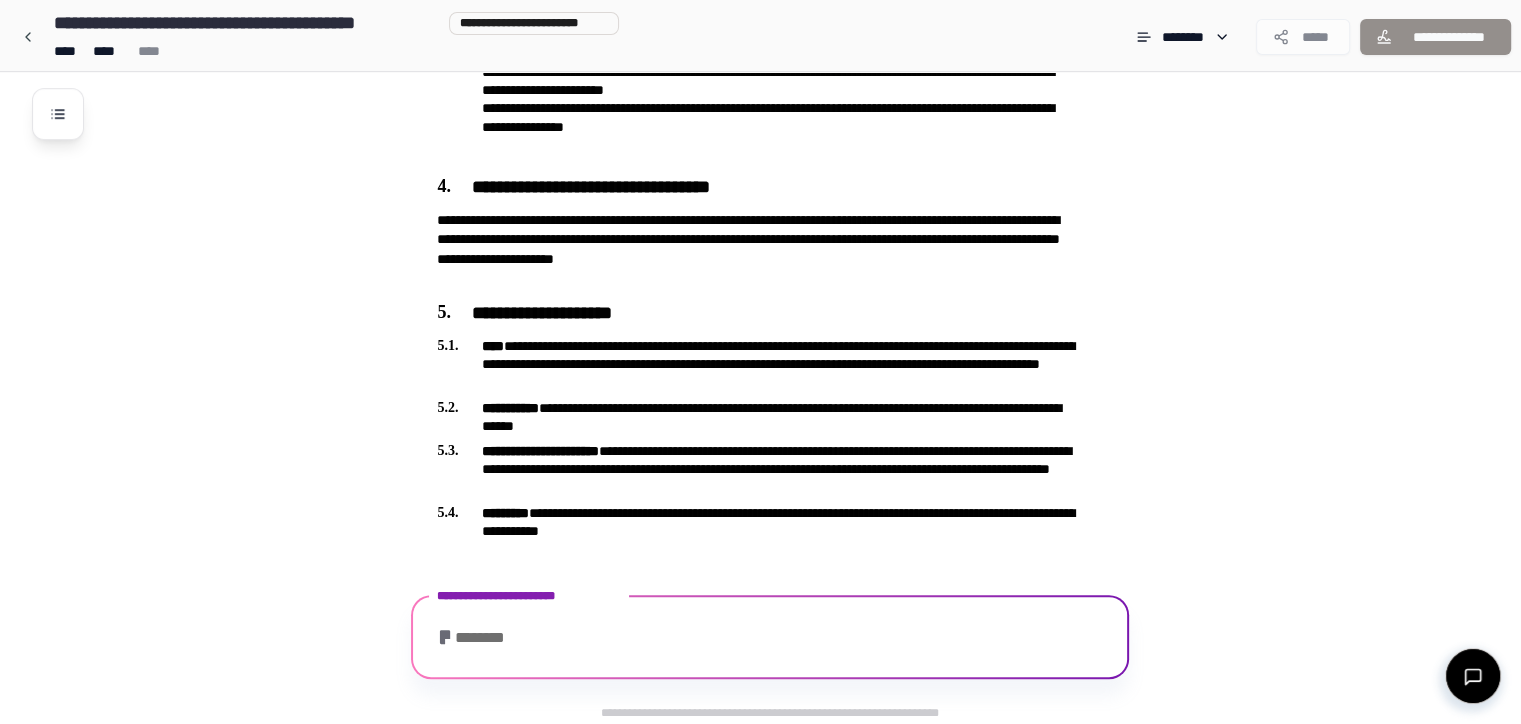 scroll, scrollTop: 1060, scrollLeft: 0, axis: vertical 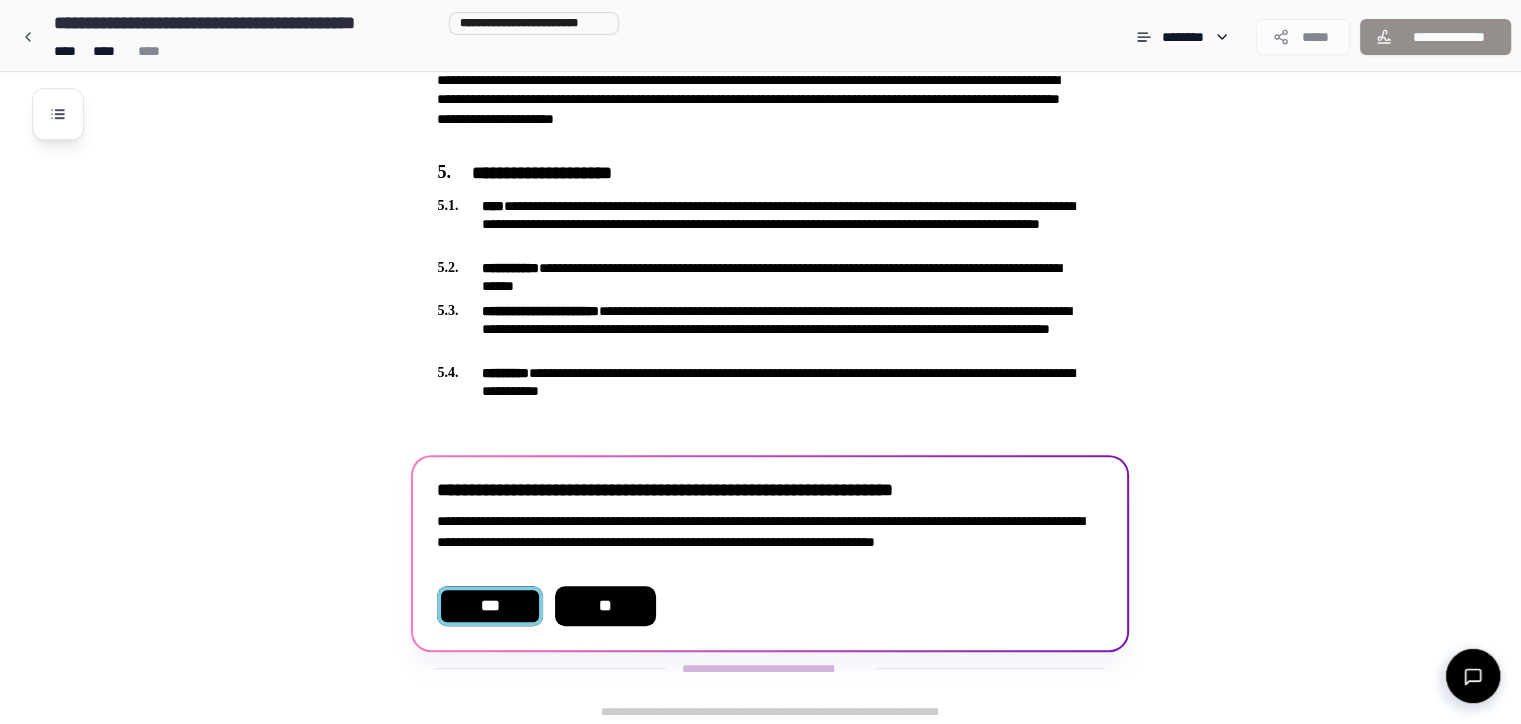 click on "***" at bounding box center [489, 606] 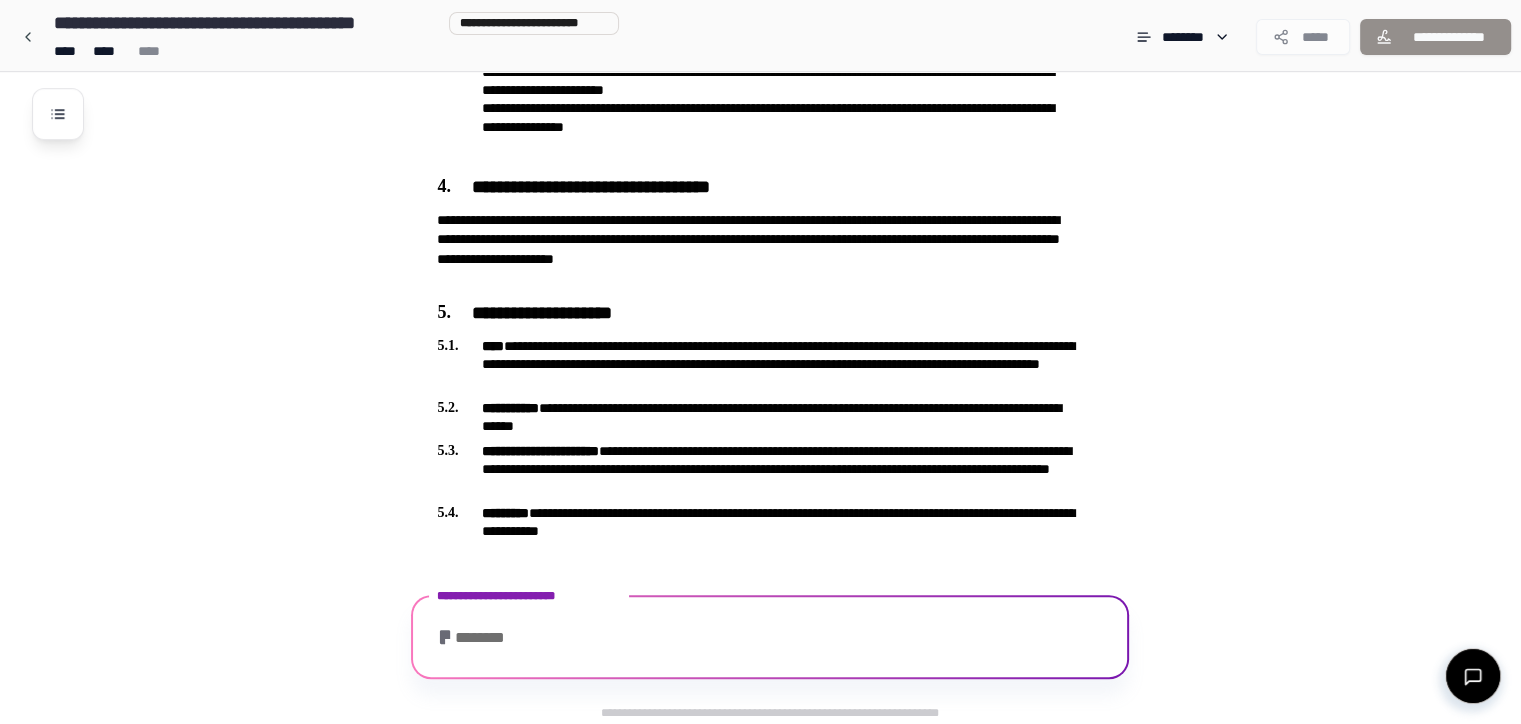 scroll, scrollTop: 1240, scrollLeft: 0, axis: vertical 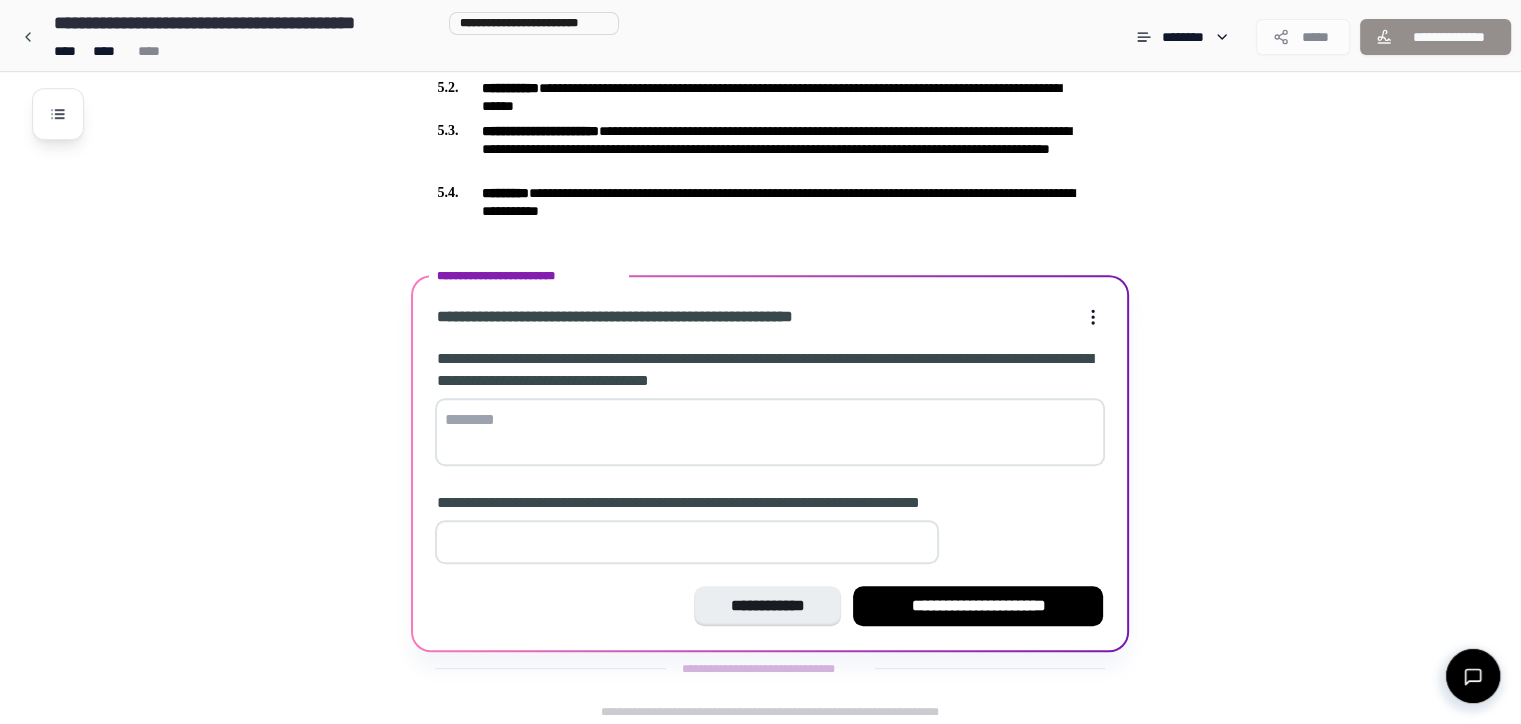 click at bounding box center [770, 432] 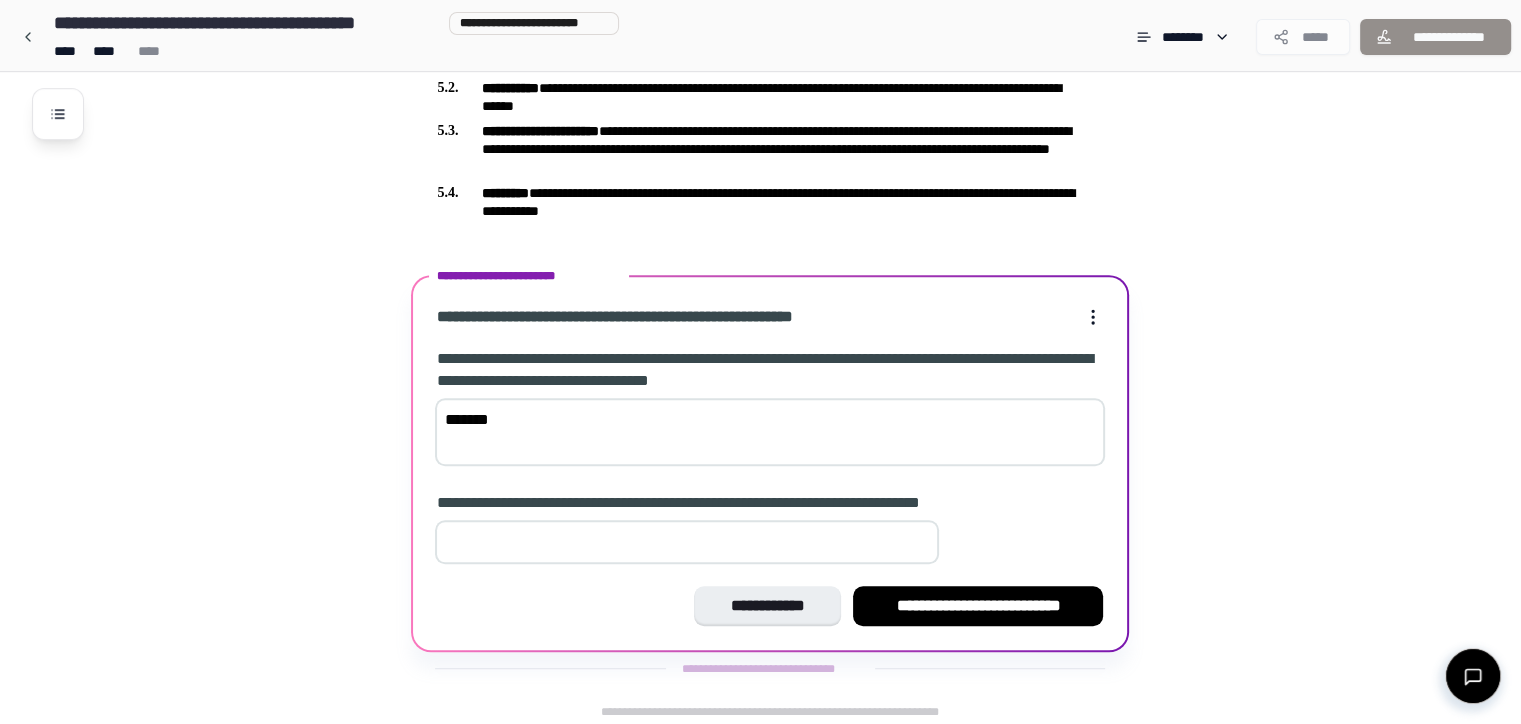 type on "*******" 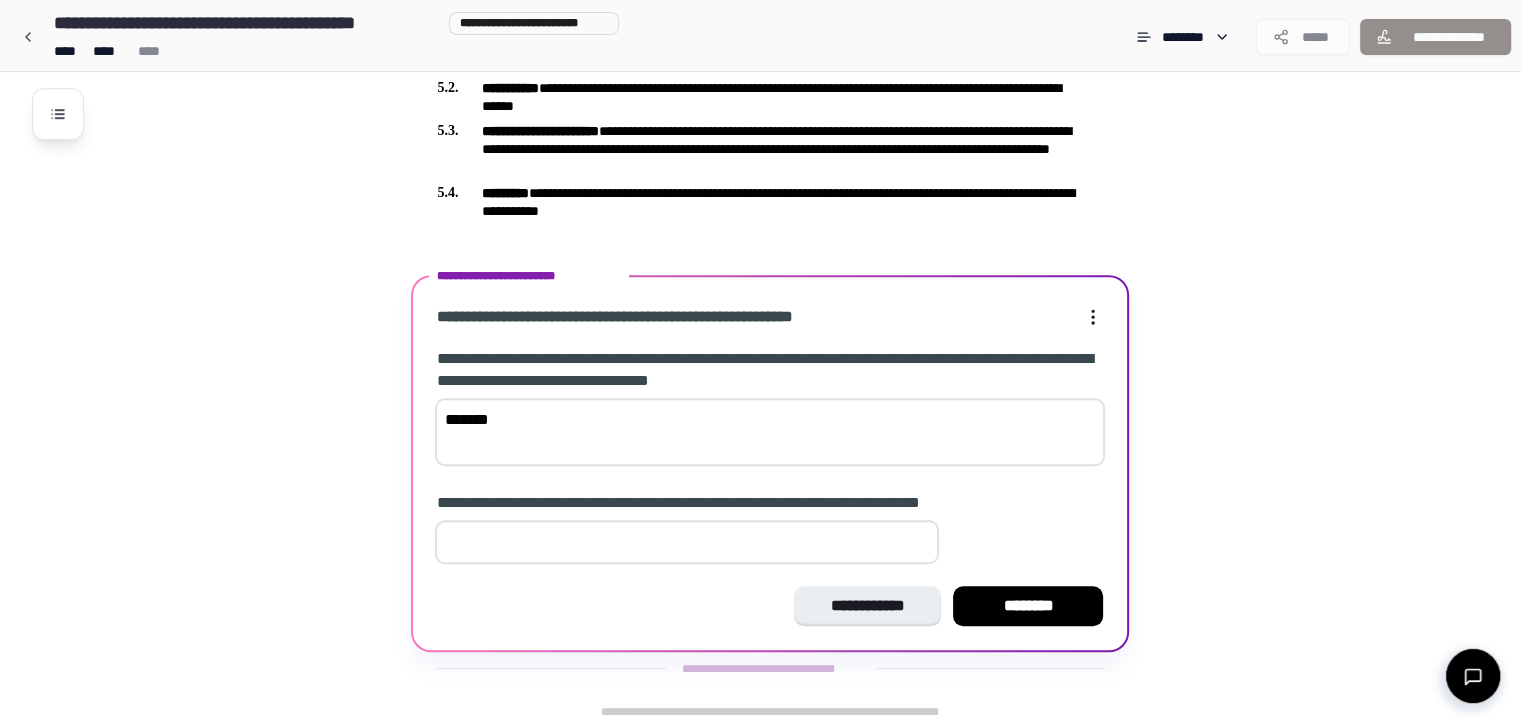 click on "*" at bounding box center [687, 542] 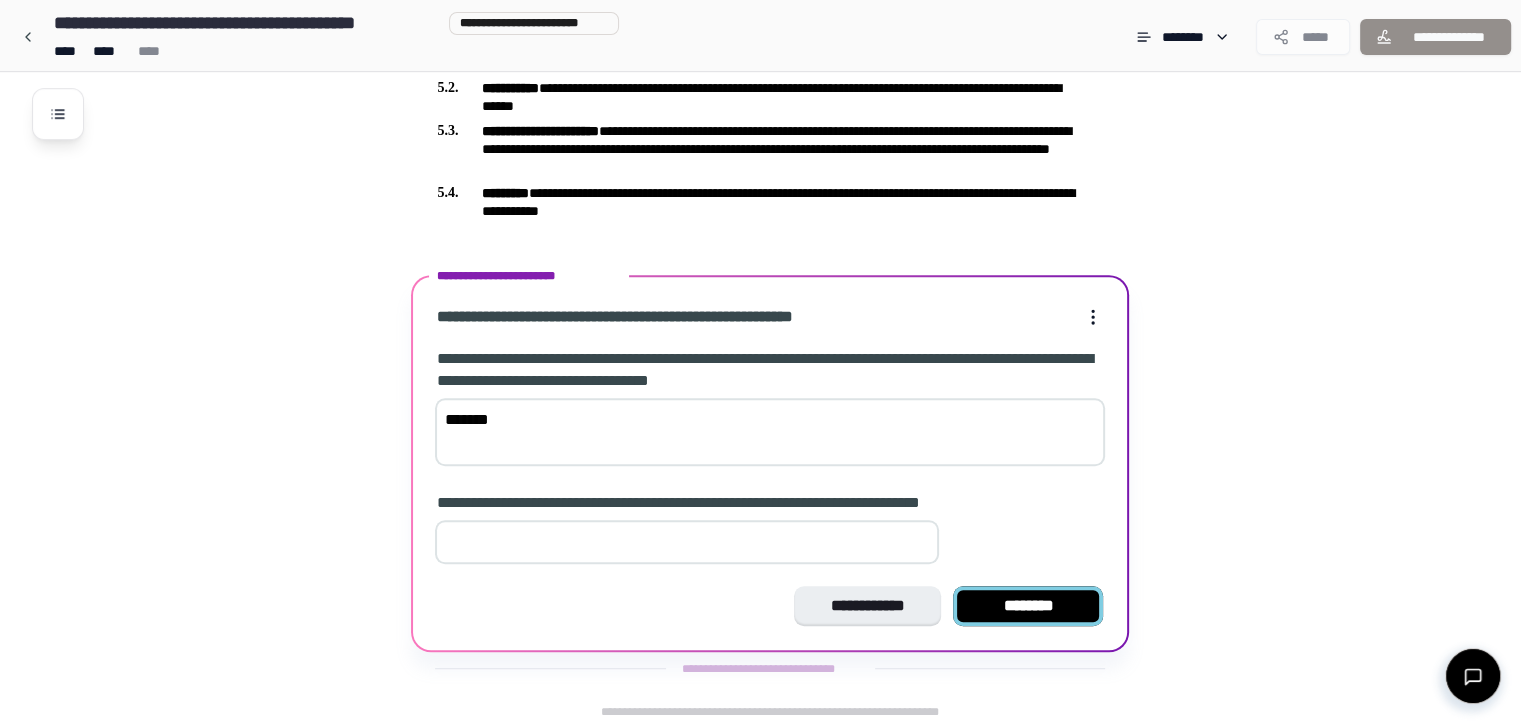 click on "********" at bounding box center [1028, 606] 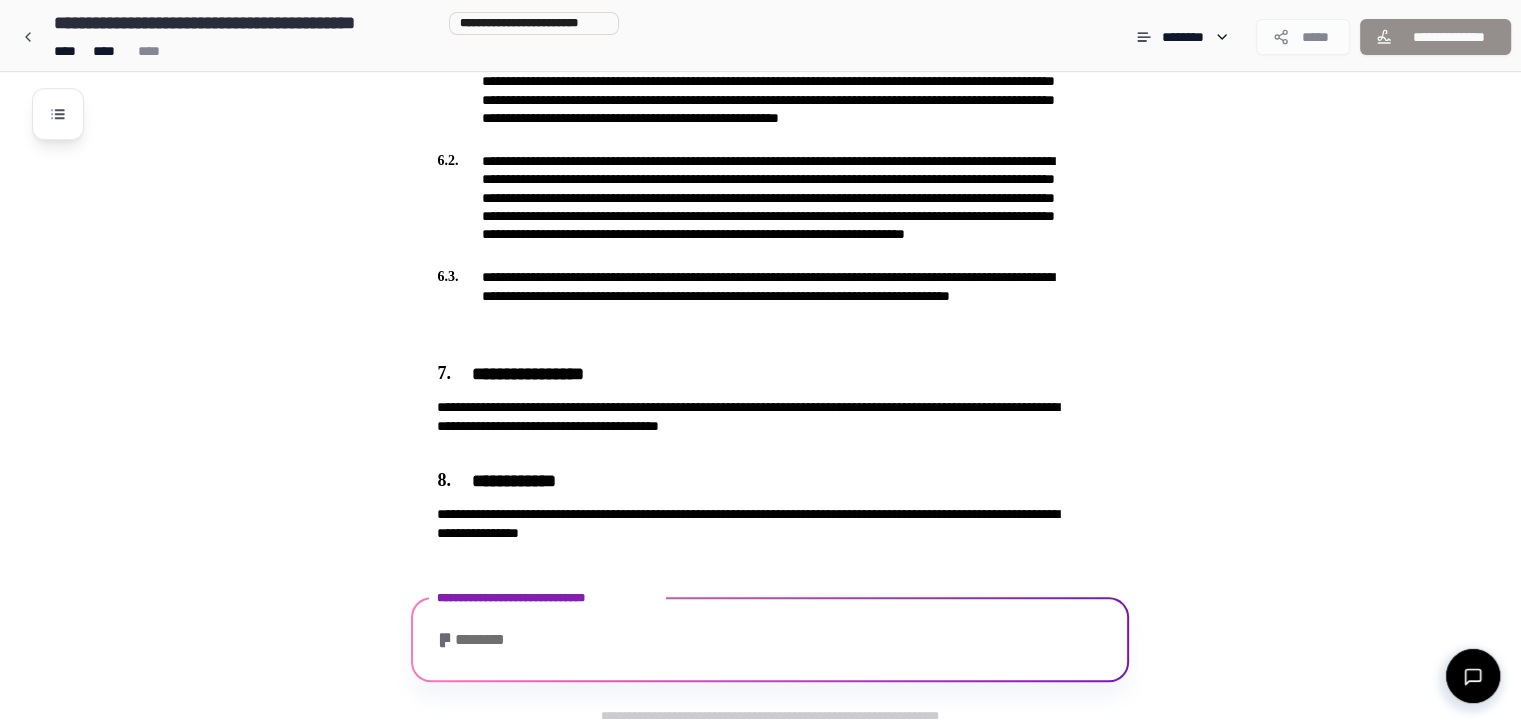 scroll, scrollTop: 1644, scrollLeft: 0, axis: vertical 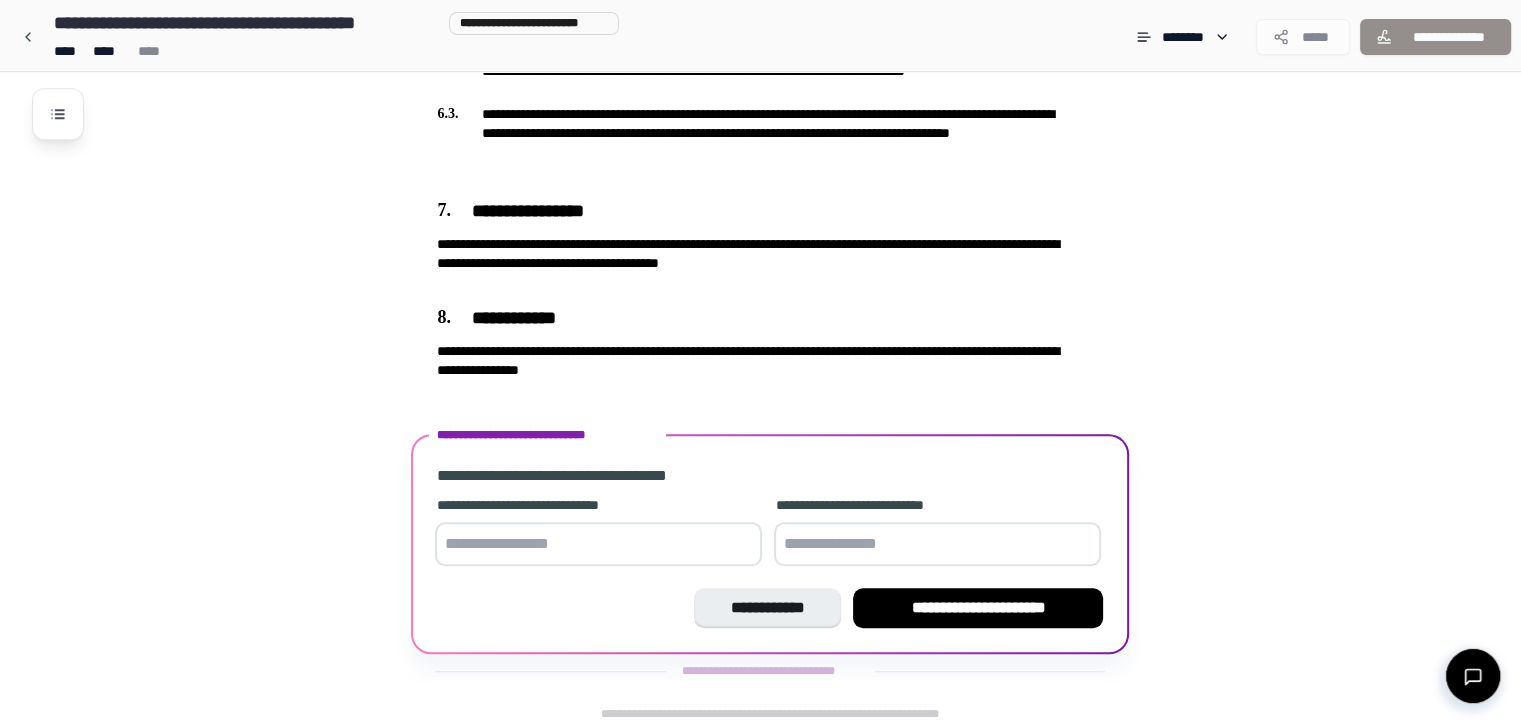 click at bounding box center [598, 544] 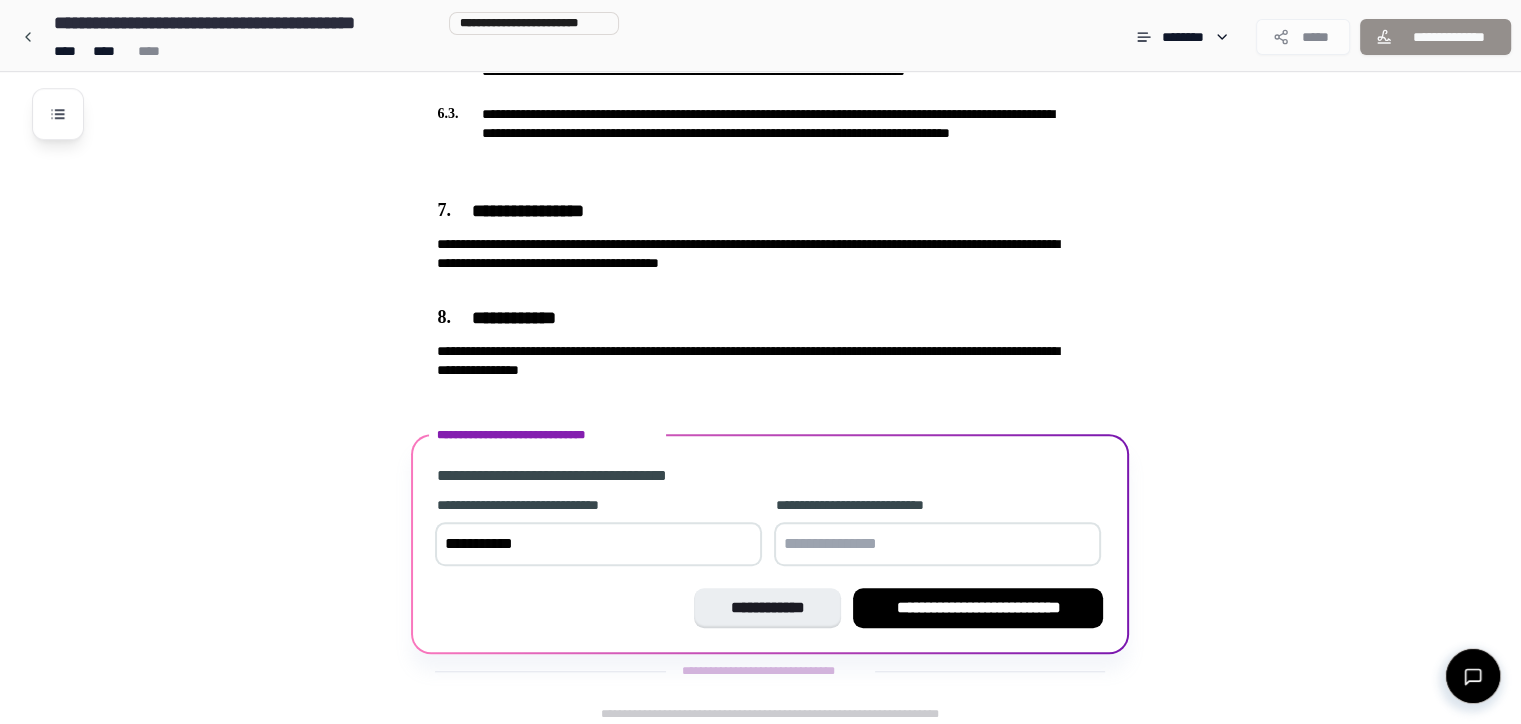 click on "**********" at bounding box center (598, 544) 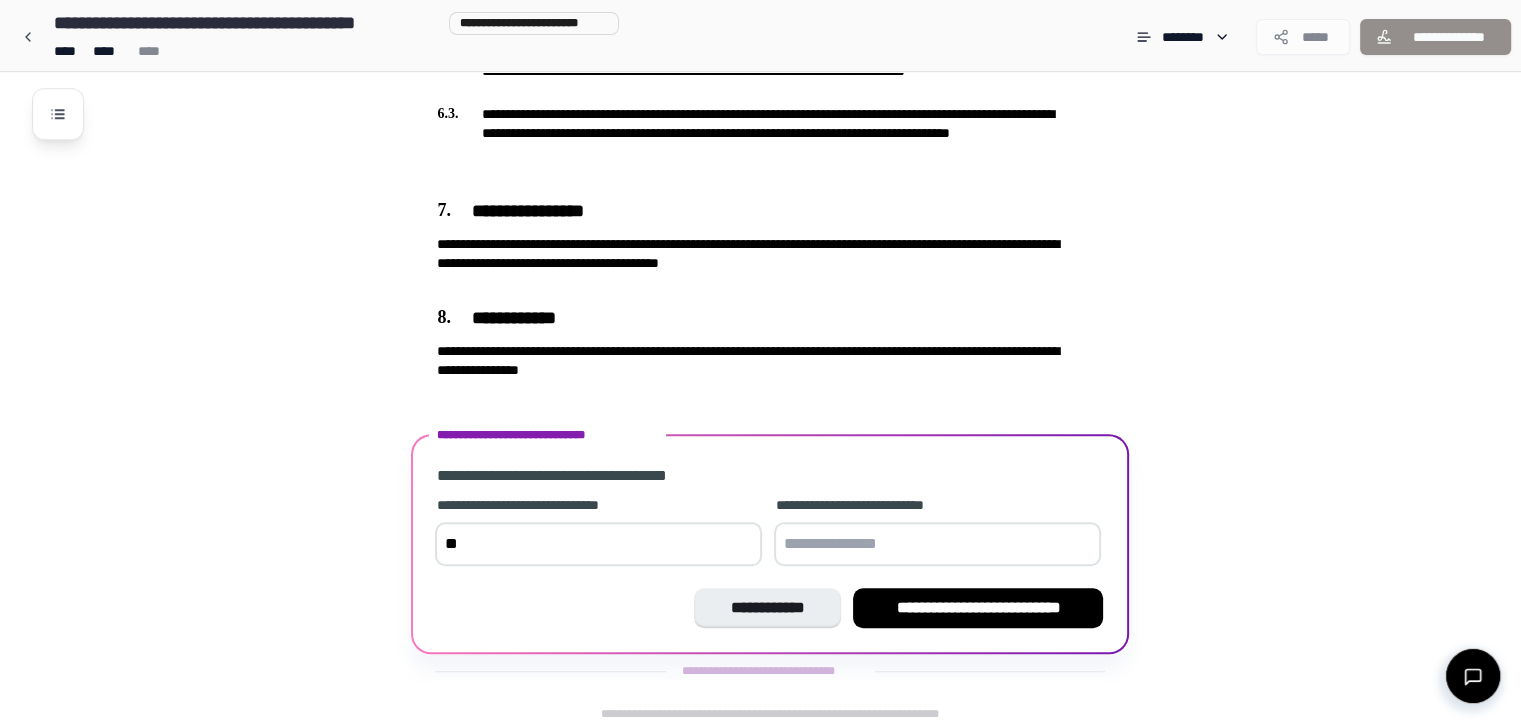 type on "*" 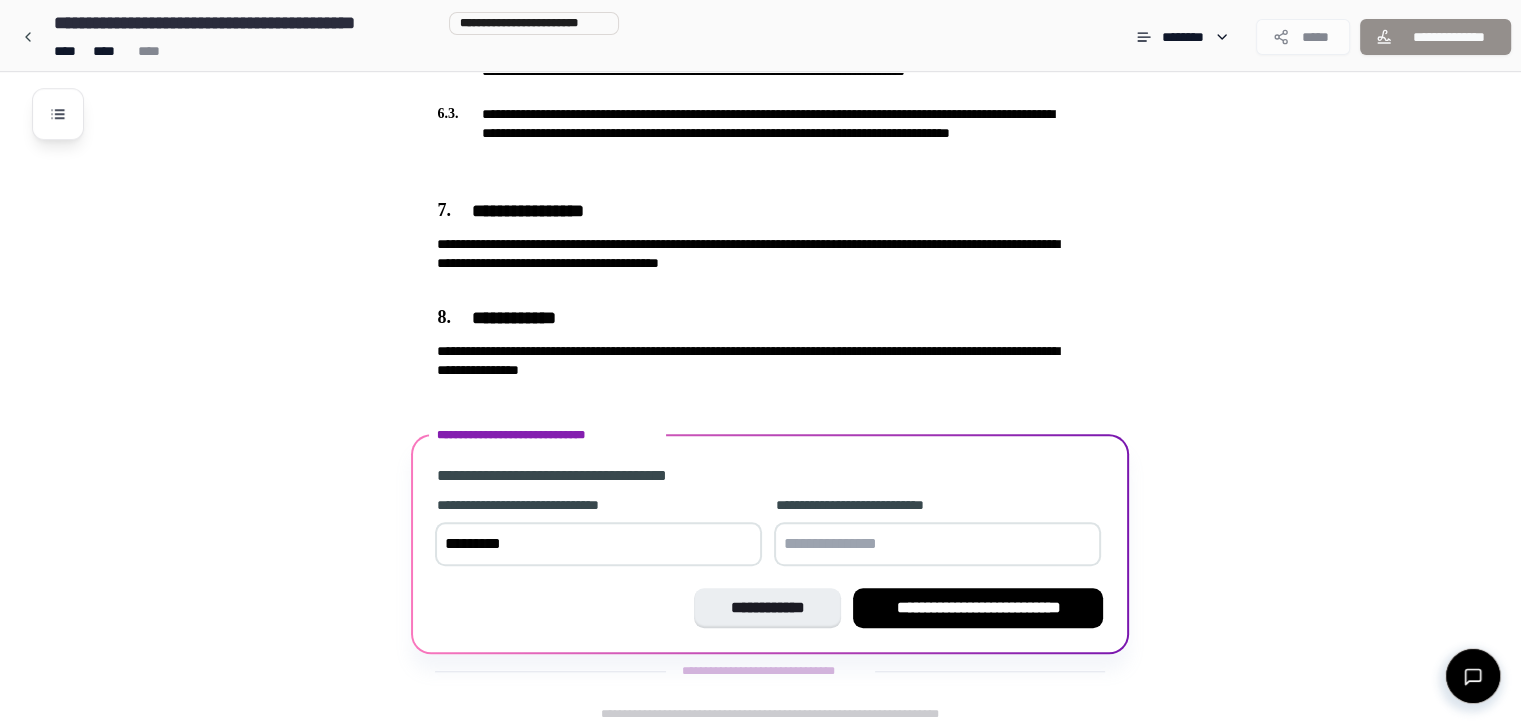 type on "*********" 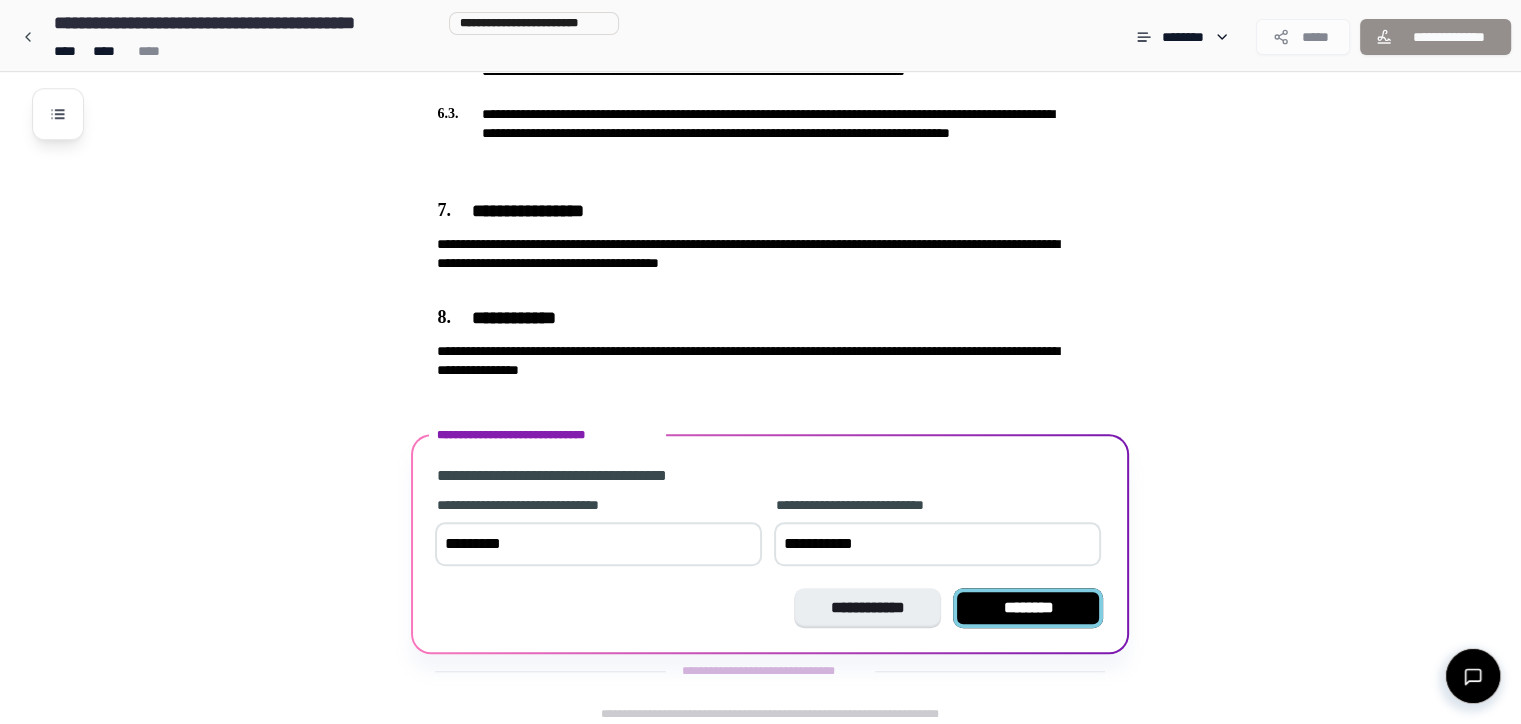 type on "**********" 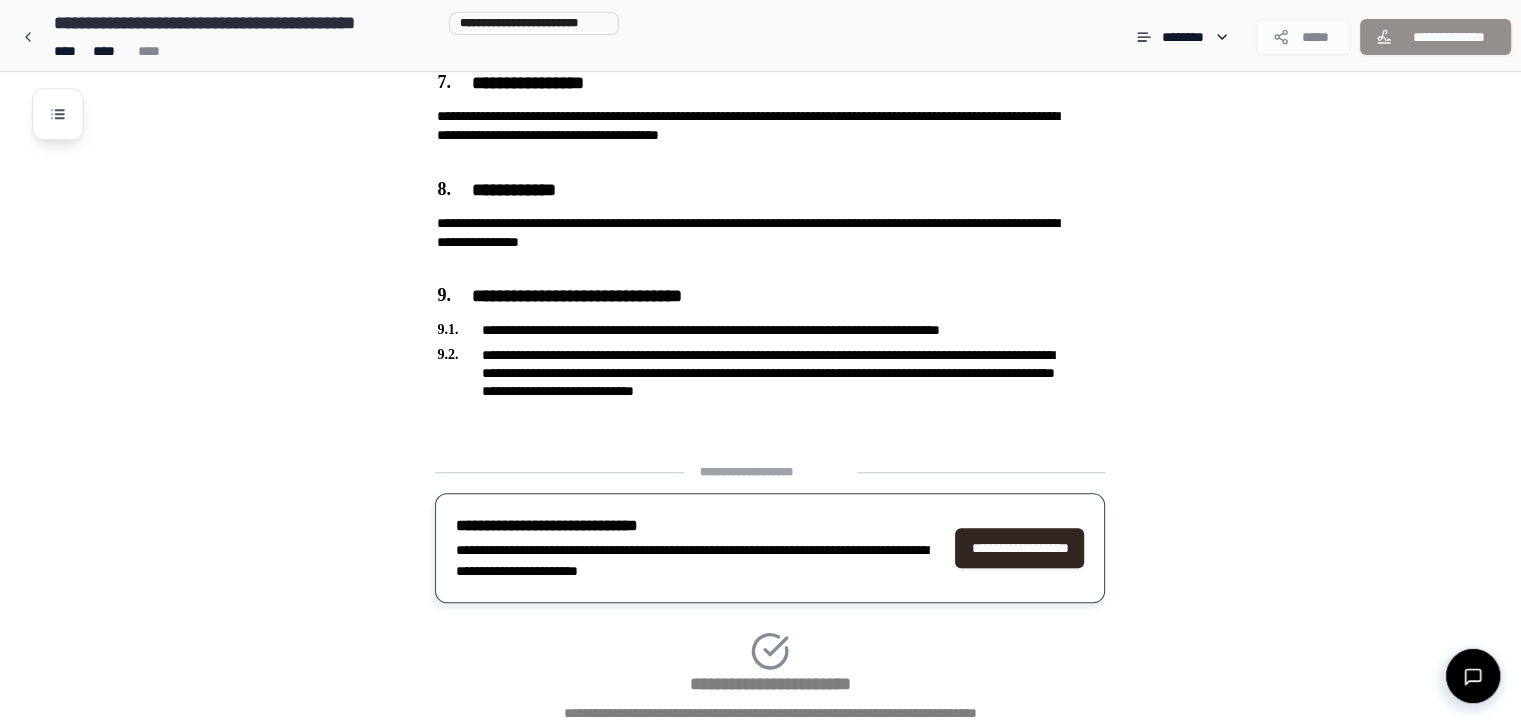 scroll, scrollTop: 1906, scrollLeft: 0, axis: vertical 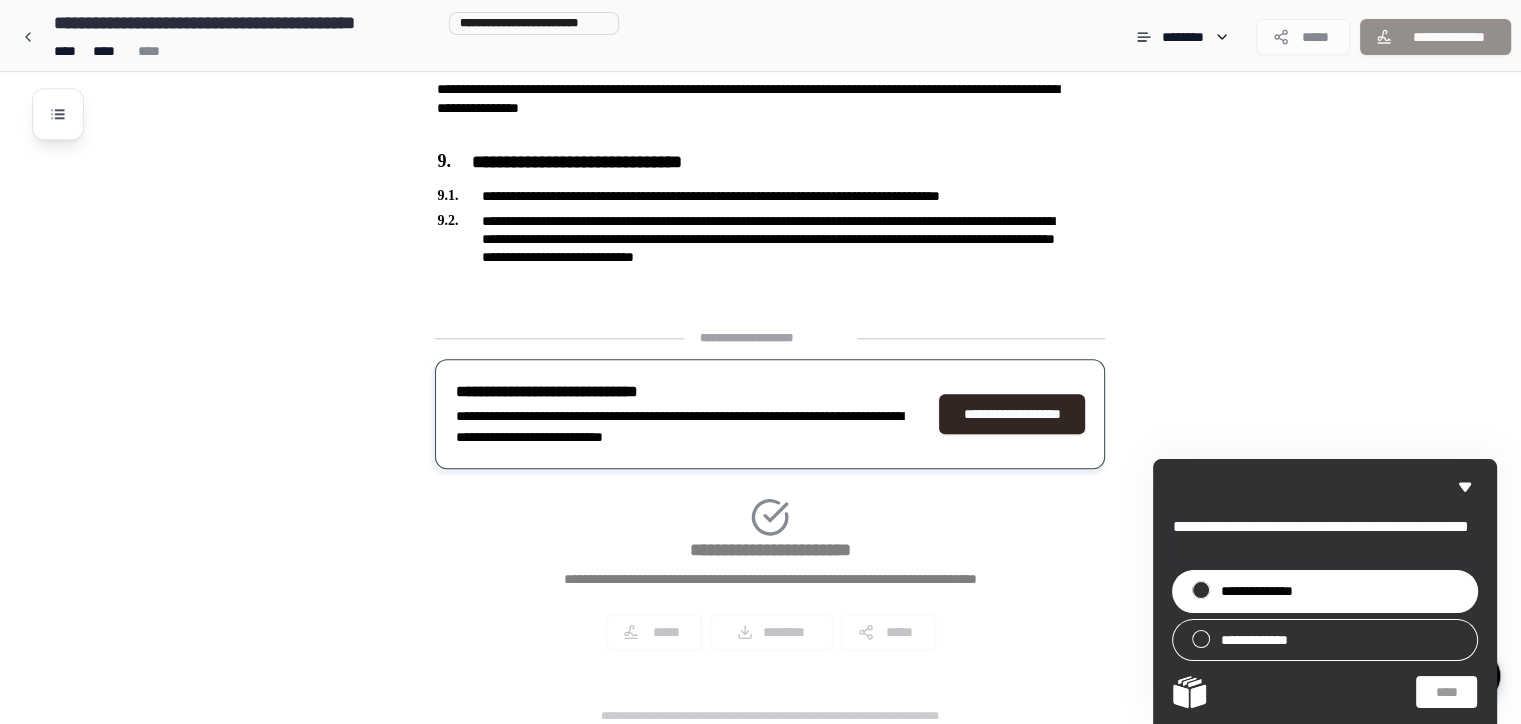 click at bounding box center [1201, 590] 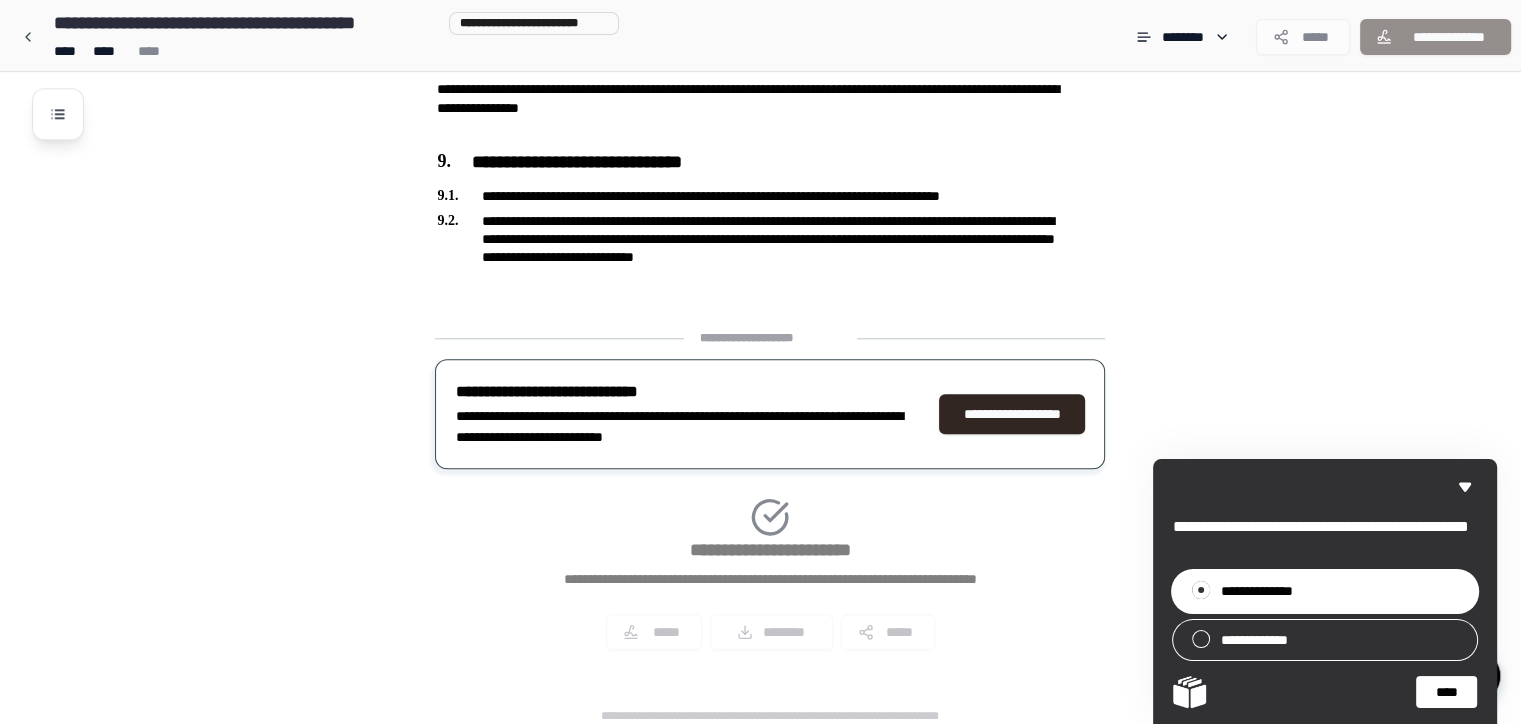 click on "****" at bounding box center [1446, 692] 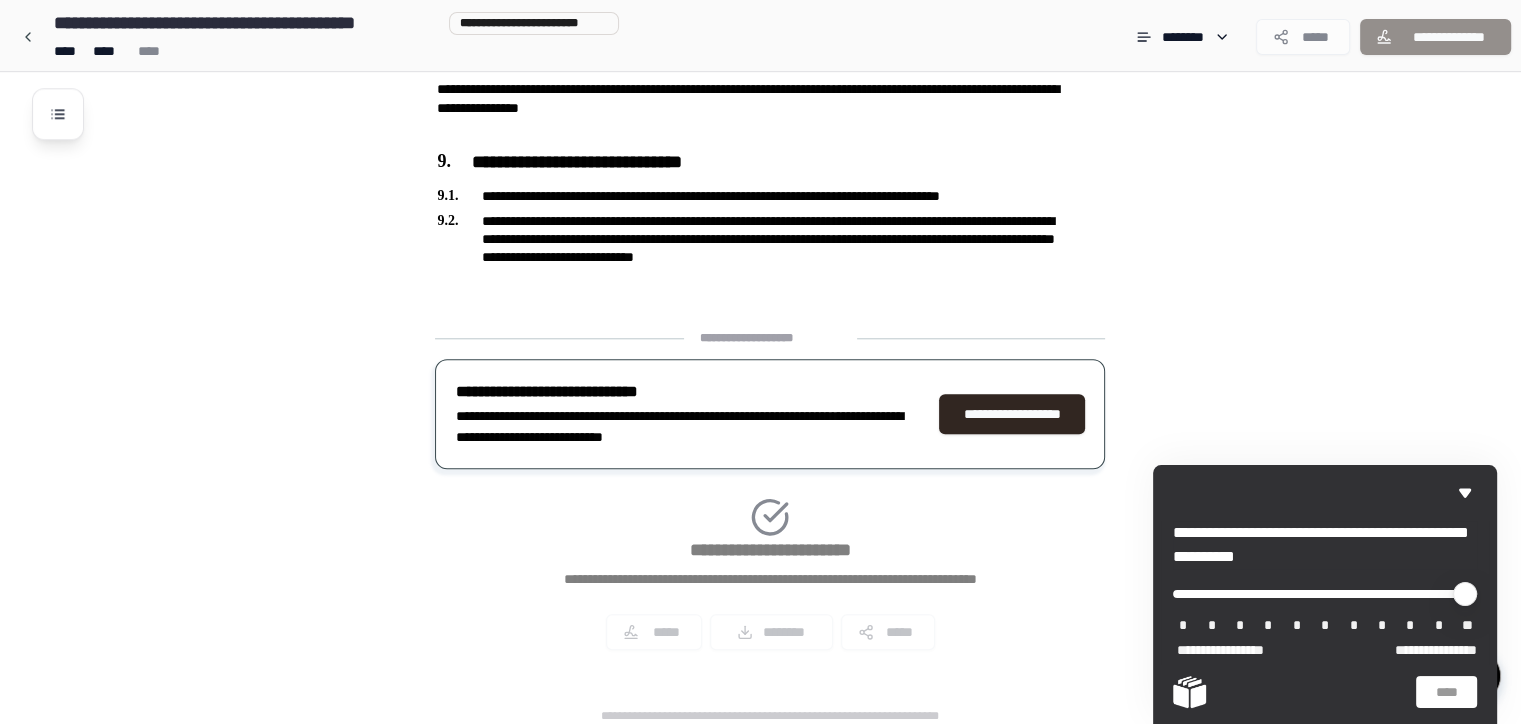 click on "*" at bounding box center (1410, 626) 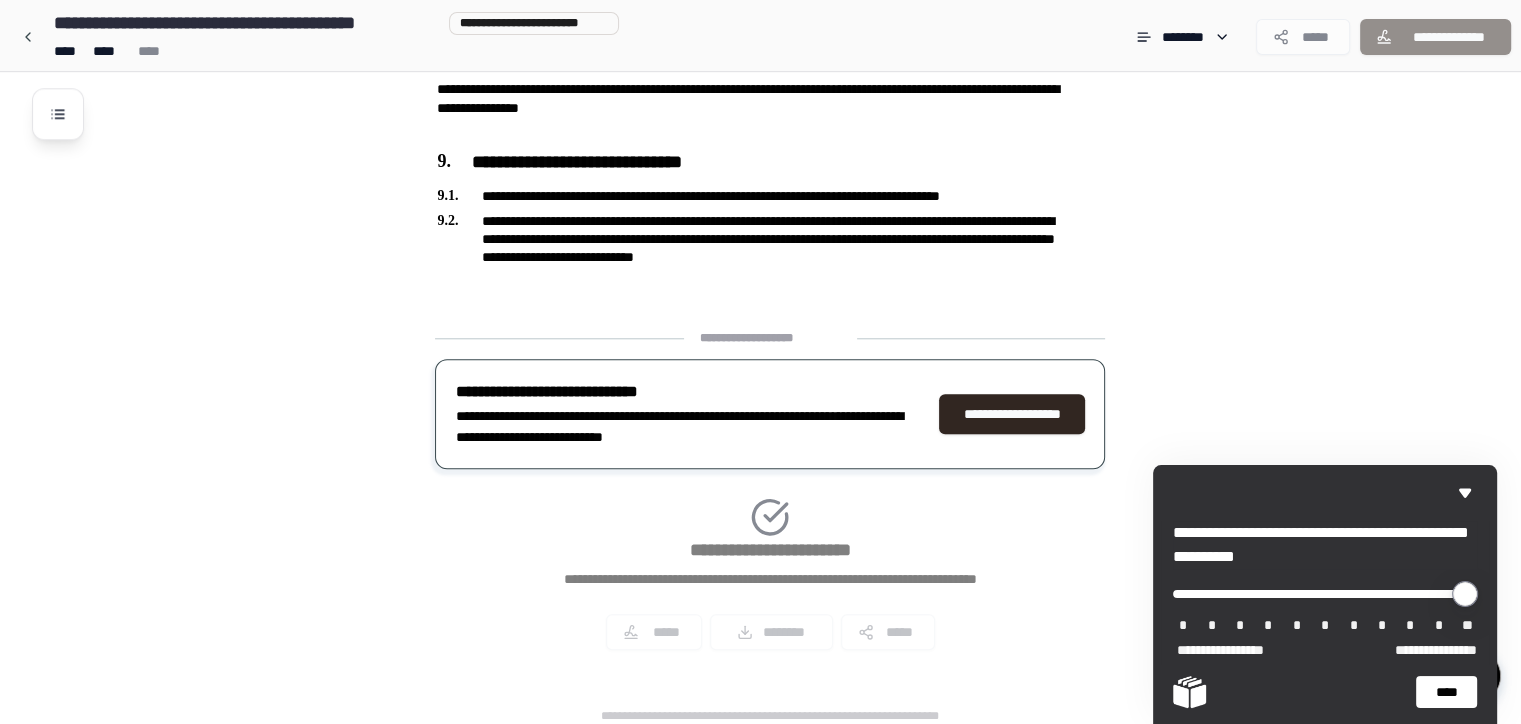 drag, startPoint x: 1187, startPoint y: 596, endPoint x: 1404, endPoint y: 620, distance: 218.32315 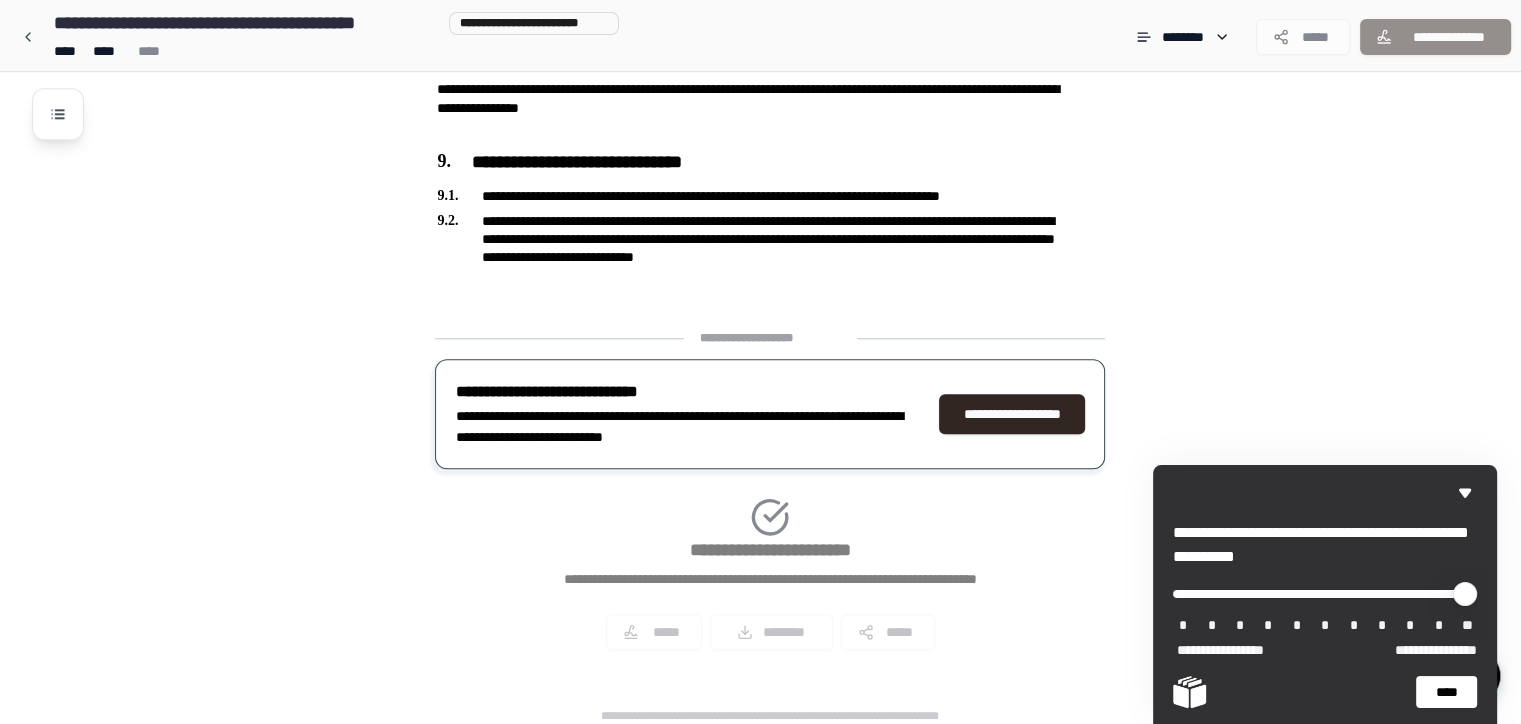 click on "****" at bounding box center [1446, 692] 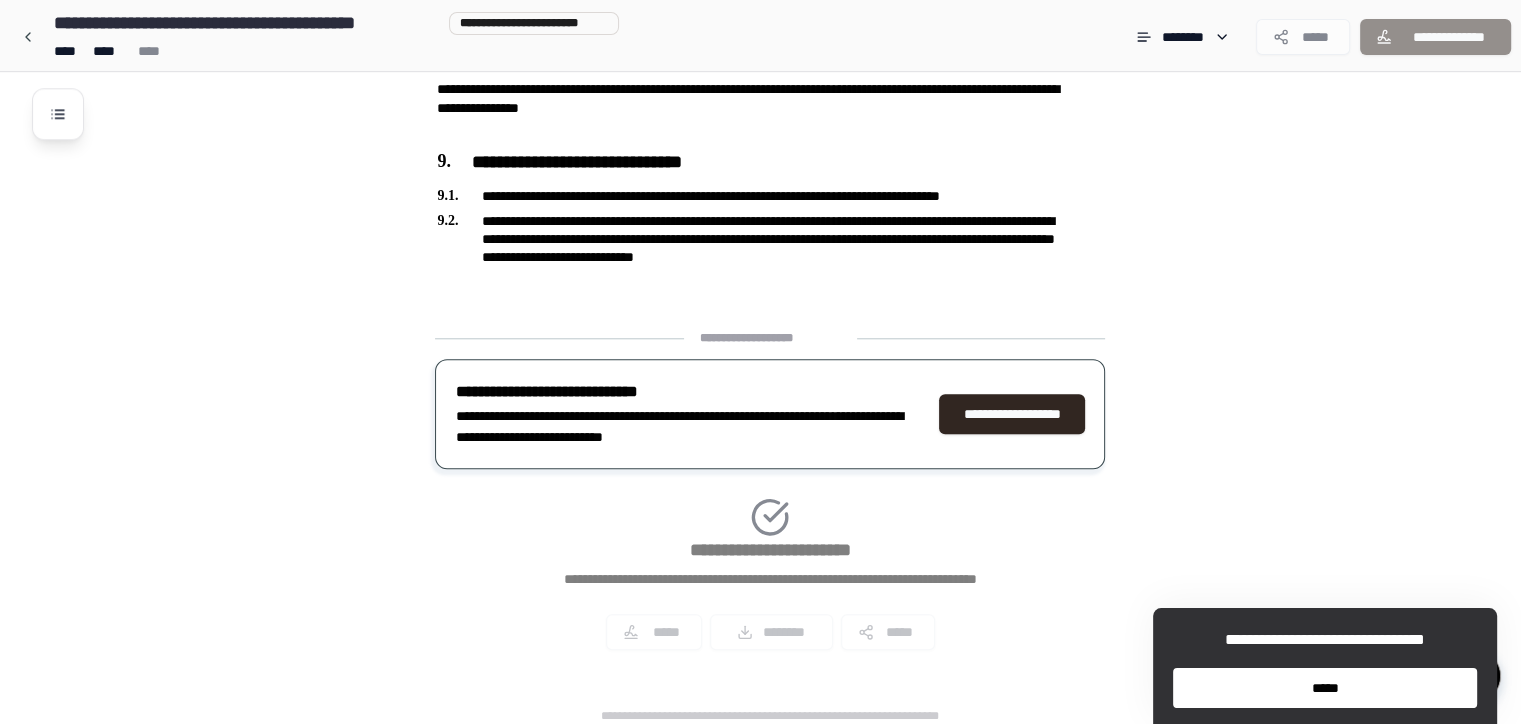 click on "*****" at bounding box center (1325, 688) 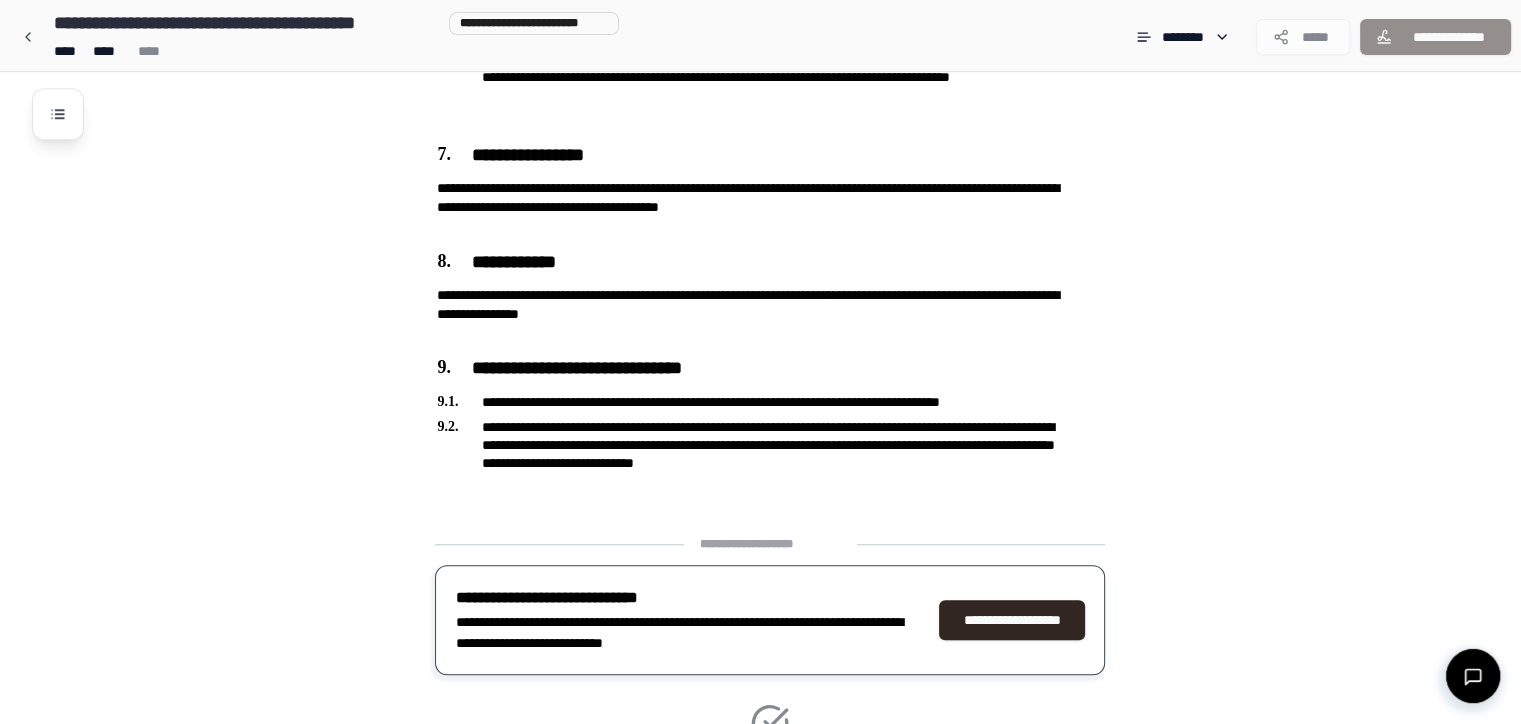 scroll, scrollTop: 1906, scrollLeft: 0, axis: vertical 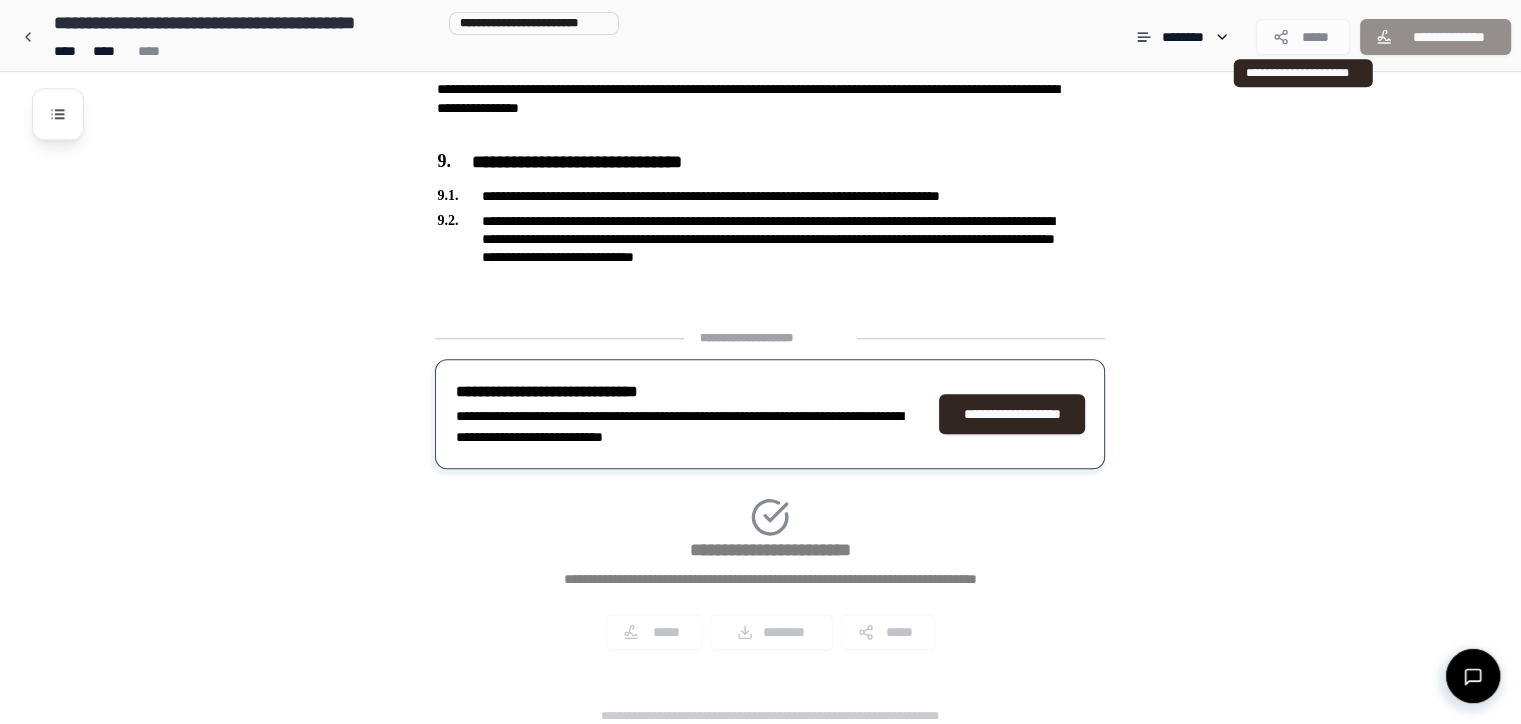 click on "*****" at bounding box center (1303, 37) 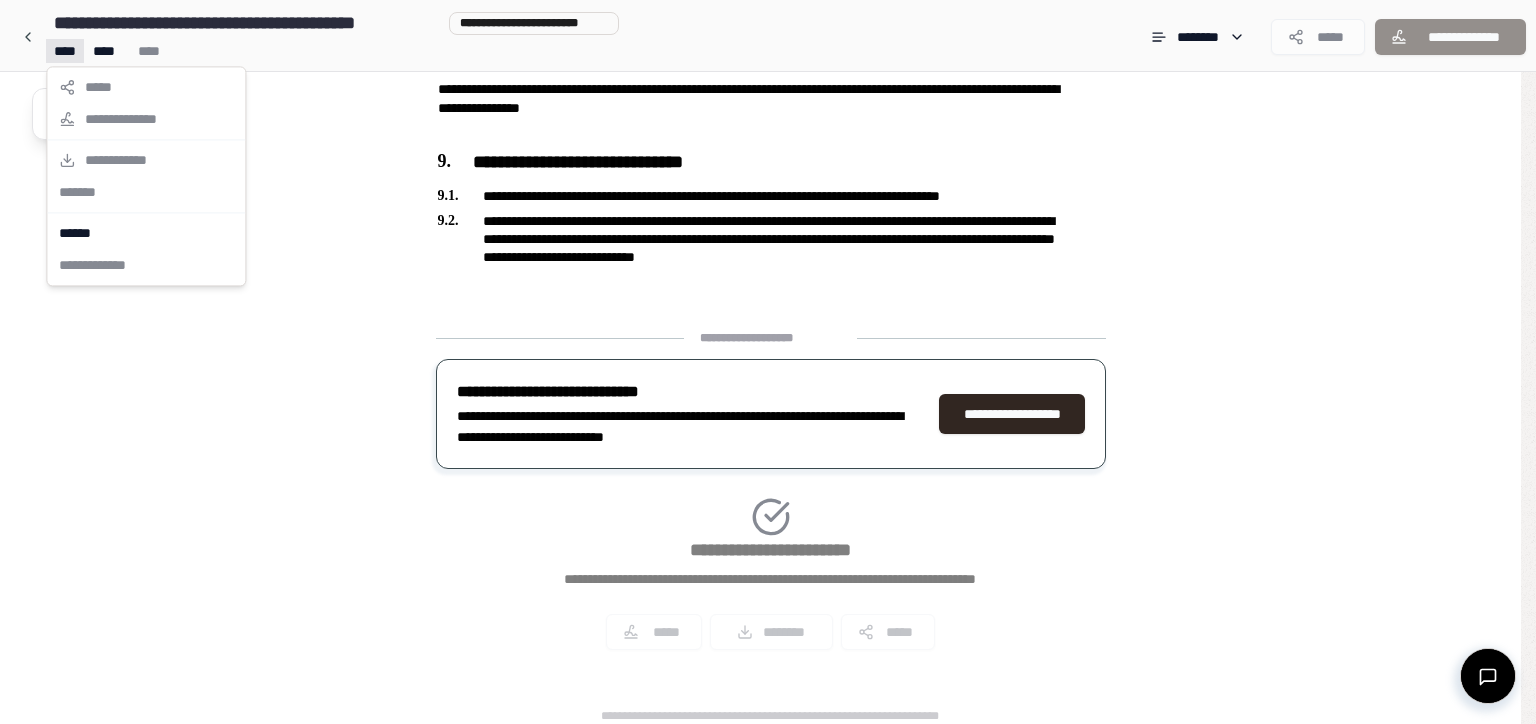 click on "**********" at bounding box center [768, -591] 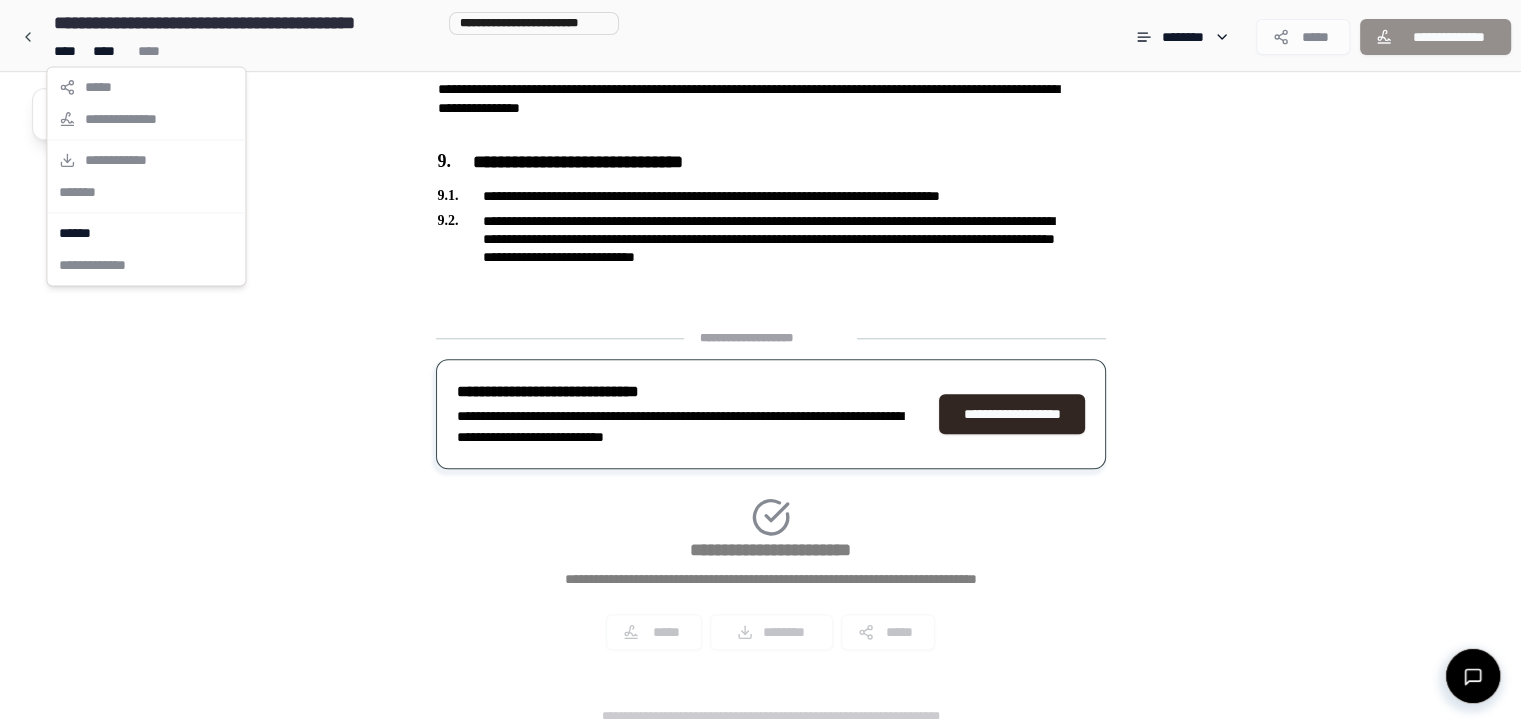 click on "**********" at bounding box center (768, -591) 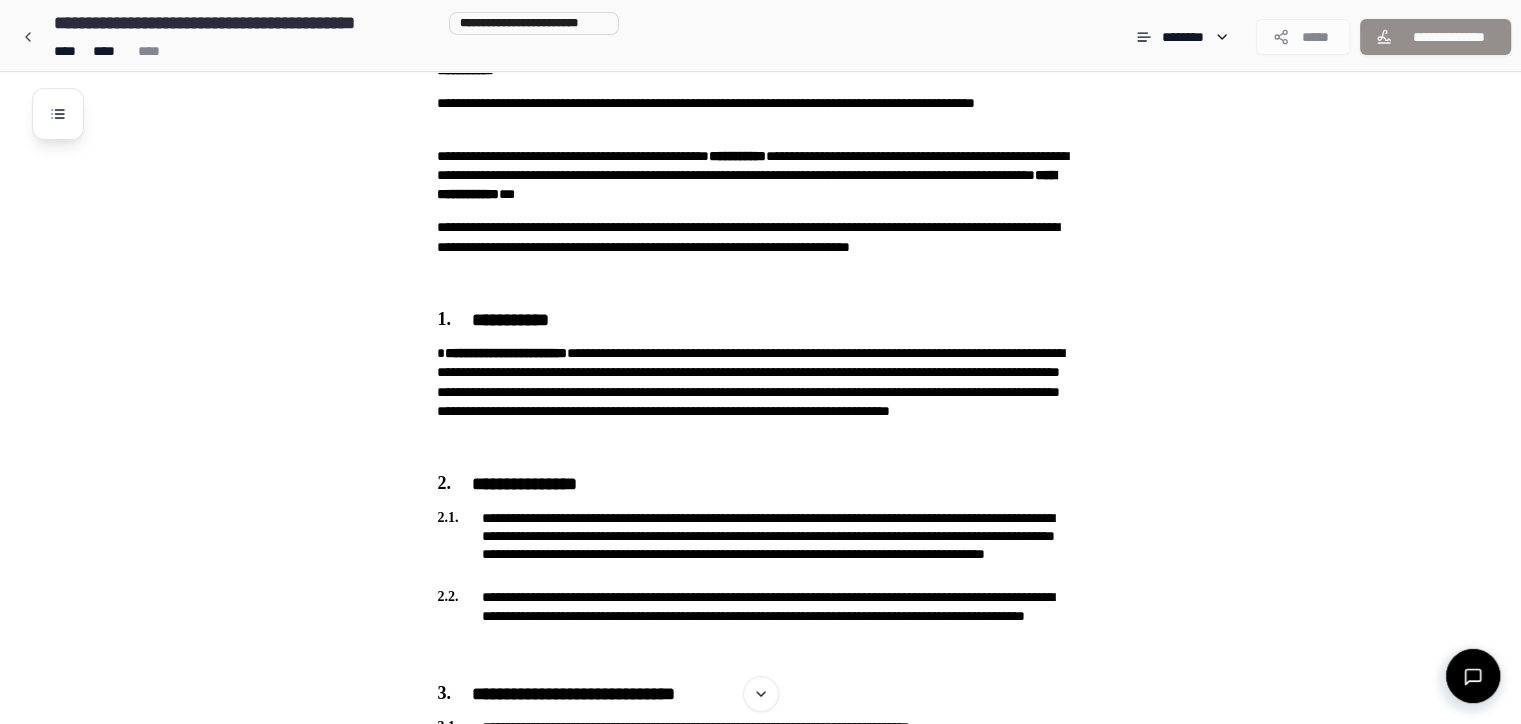 scroll, scrollTop: 0, scrollLeft: 0, axis: both 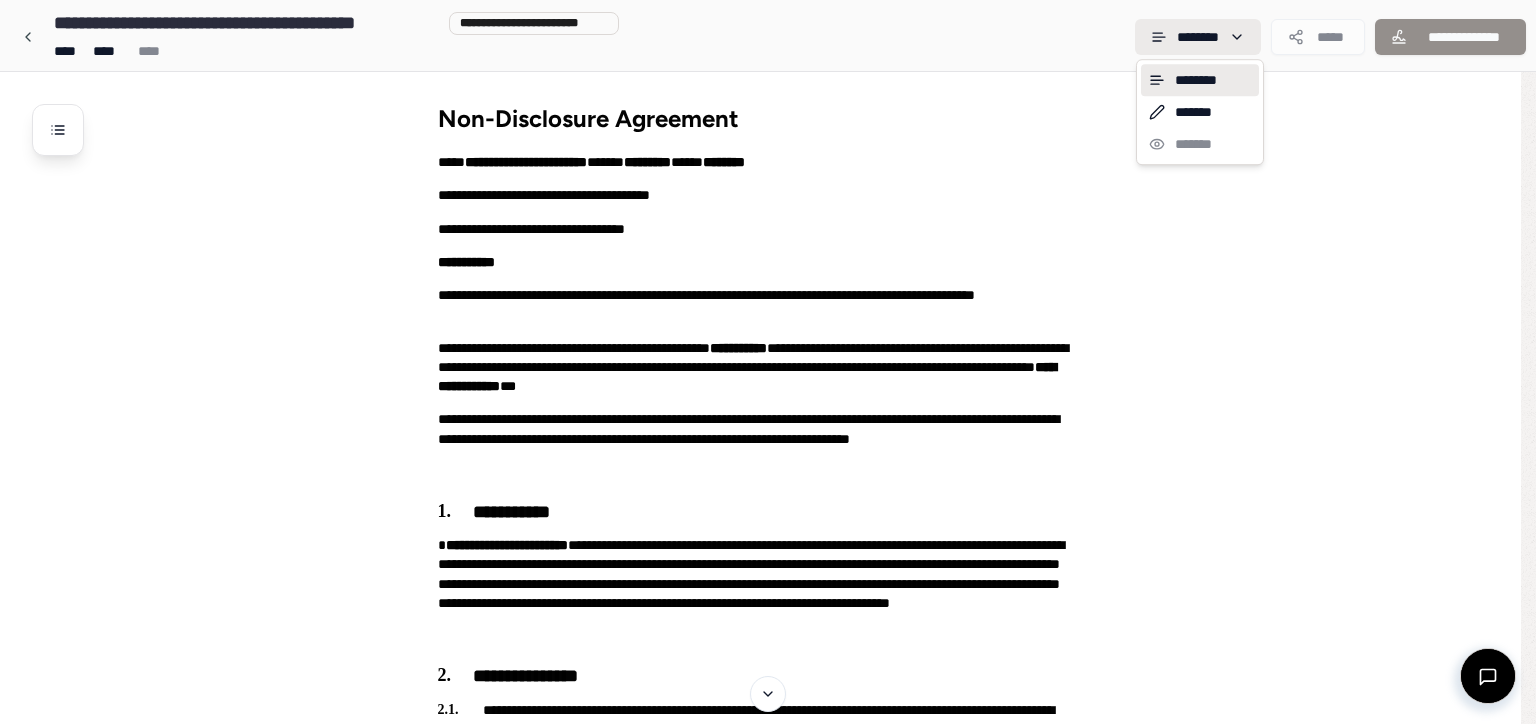click on "**********" at bounding box center (768, 1315) 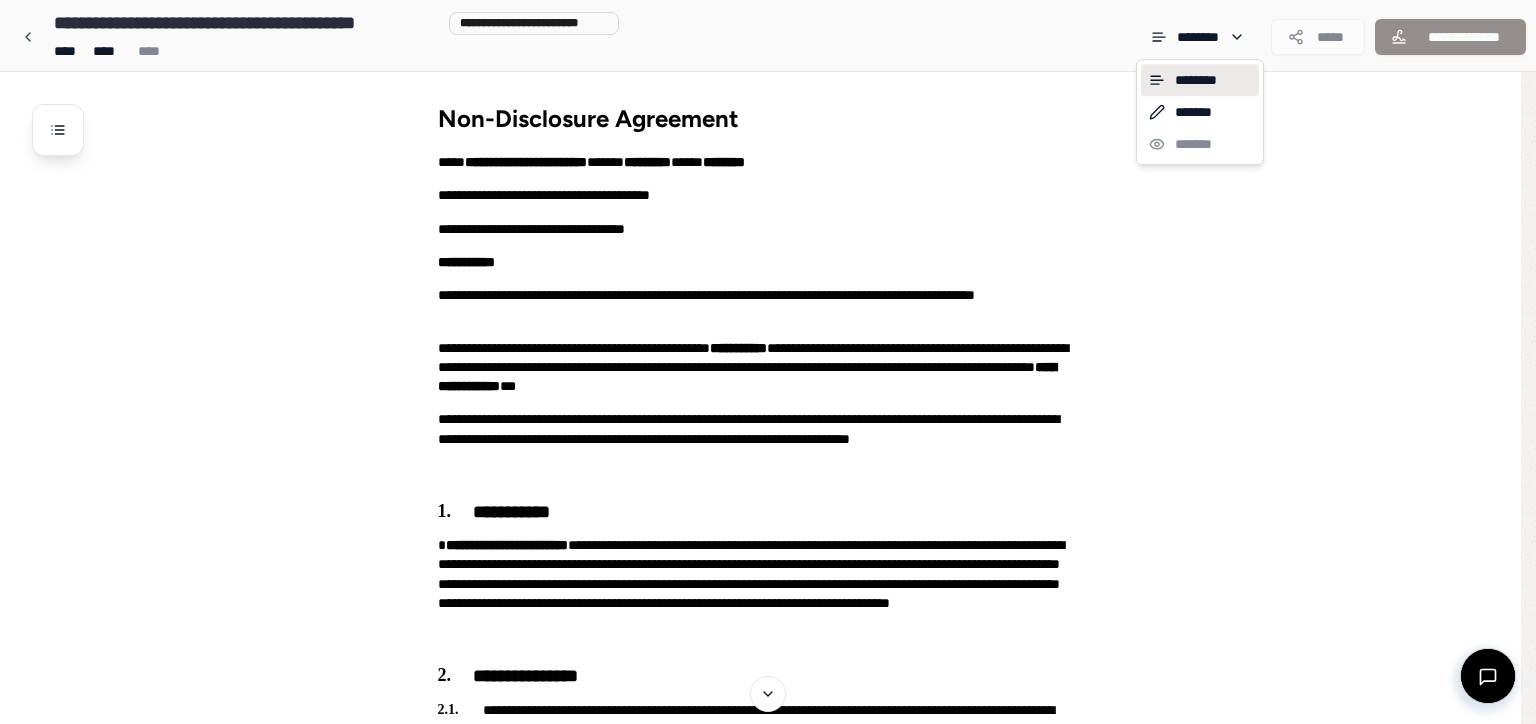 click on "**********" at bounding box center (768, 1315) 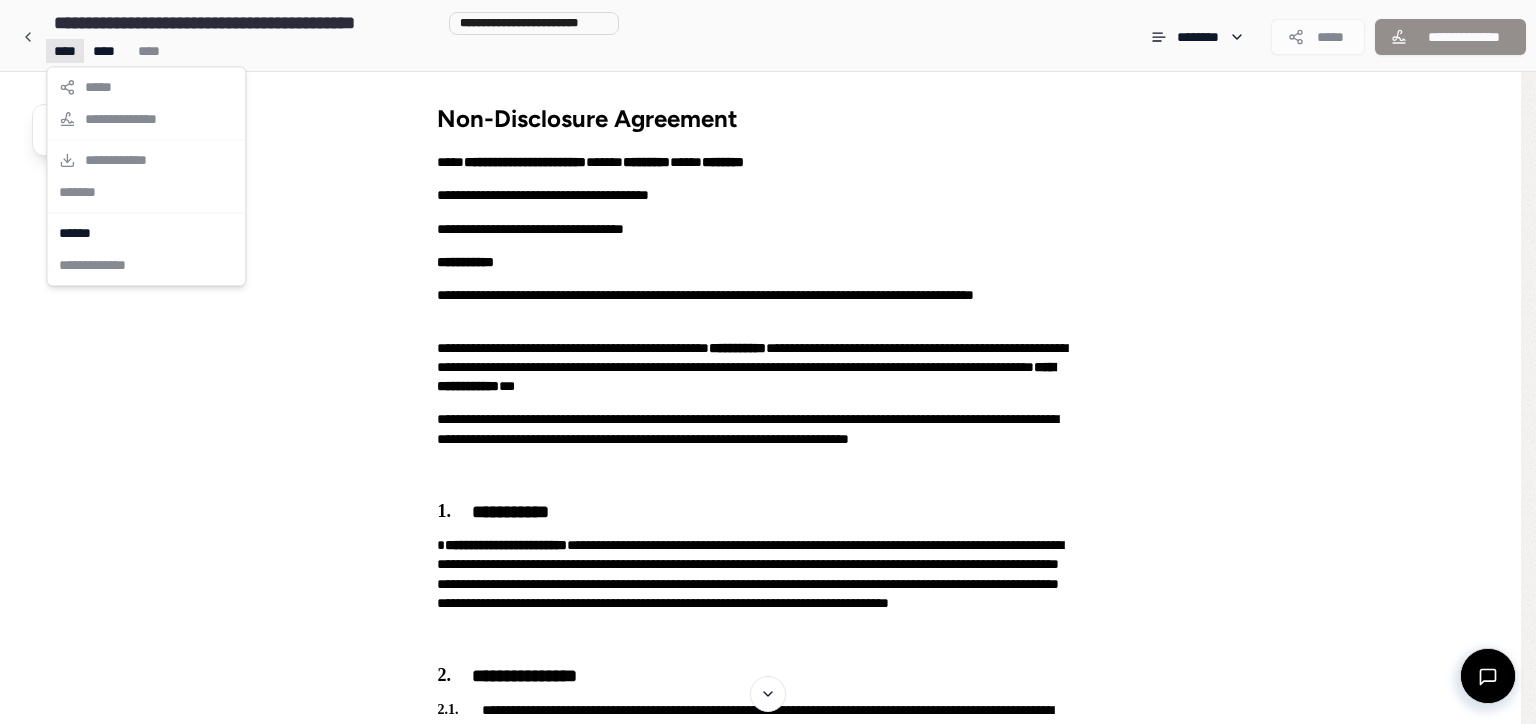 click on "**********" at bounding box center (760, 1315) 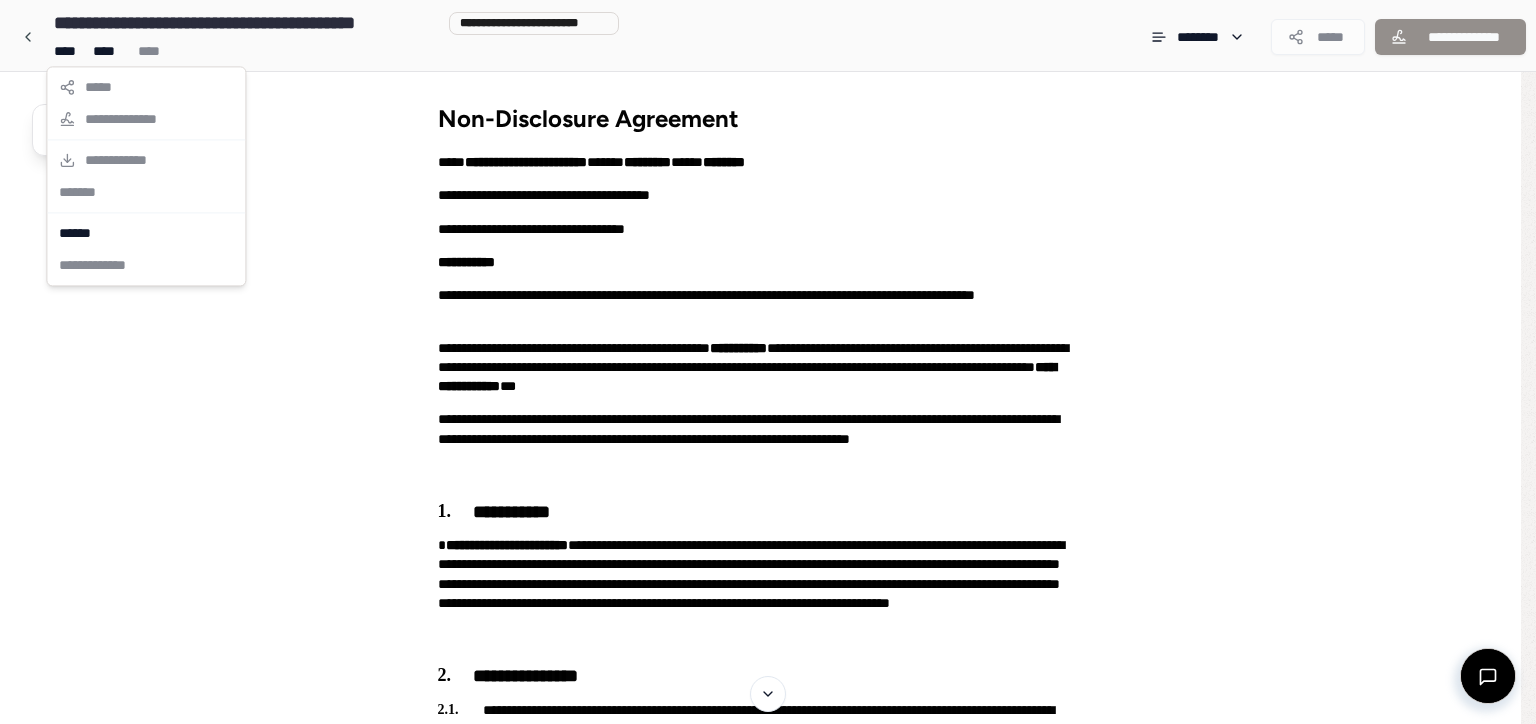 click on "**********" at bounding box center [768, 1315] 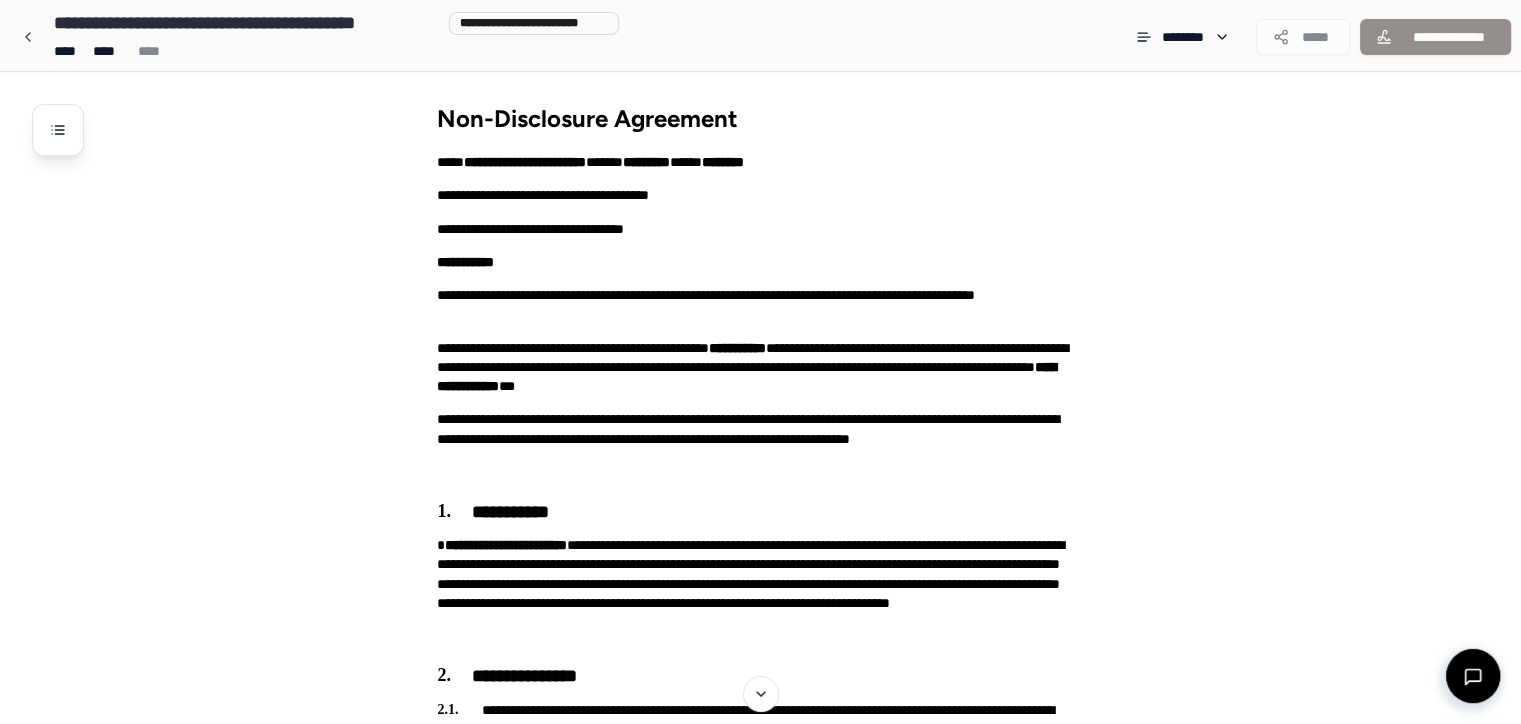 click on "**********" at bounding box center [1435, 37] 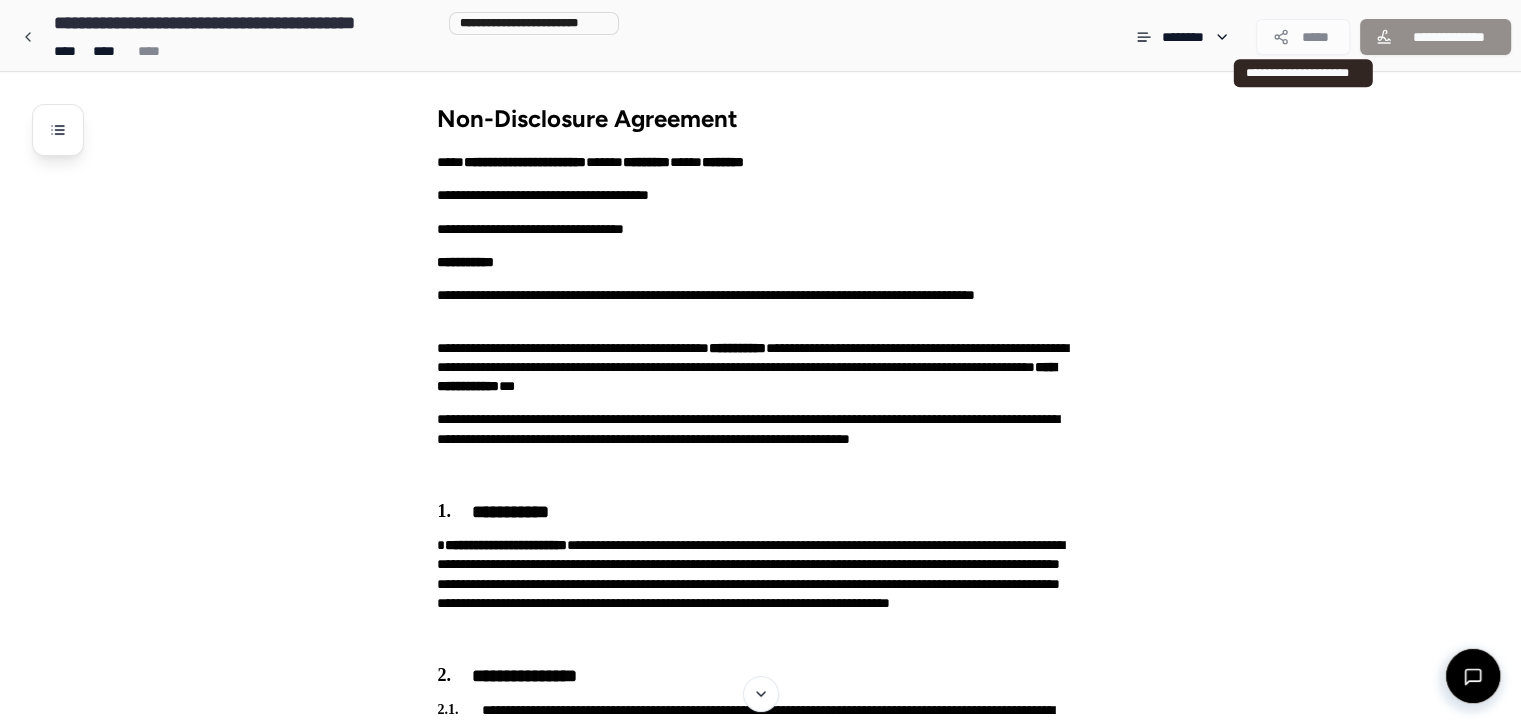 click on "*****" at bounding box center (1303, 37) 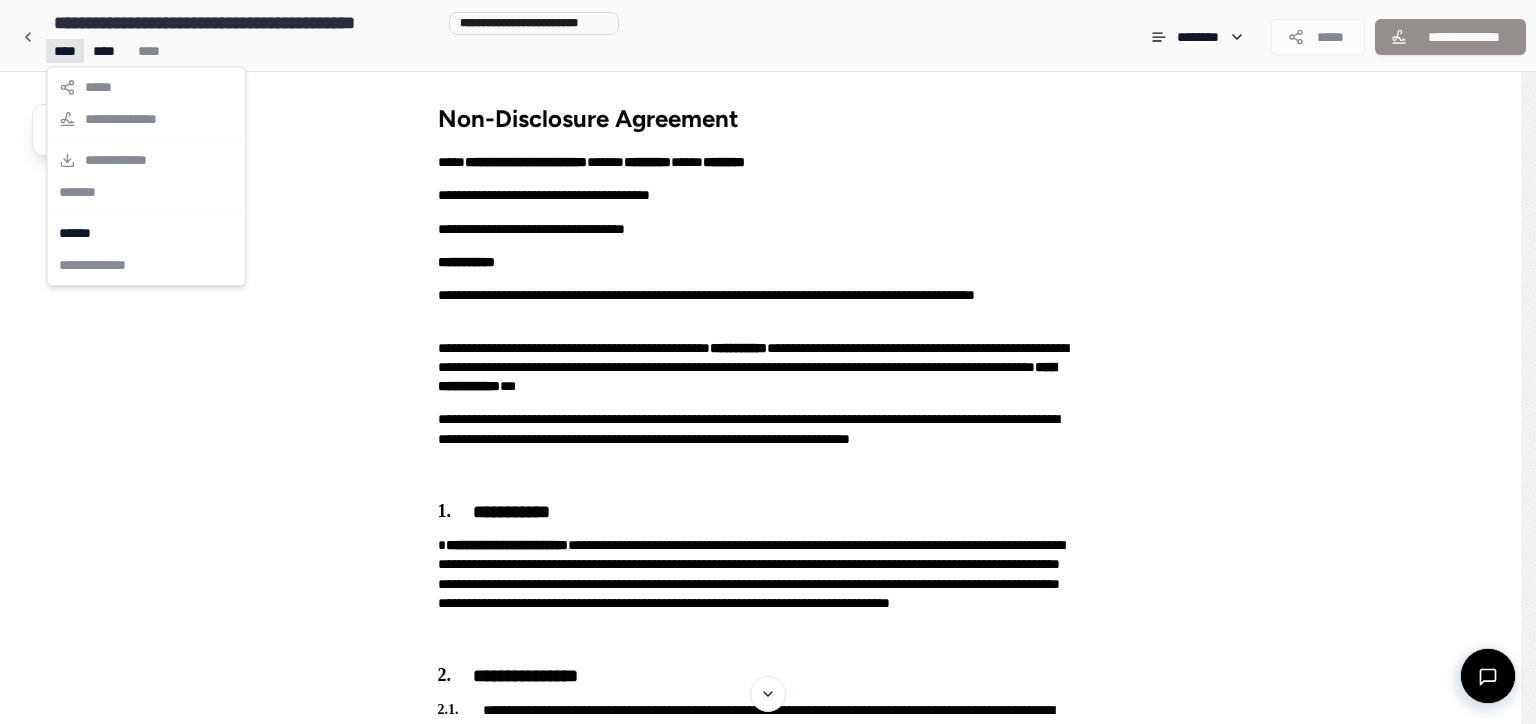 click on "**********" at bounding box center [768, 1315] 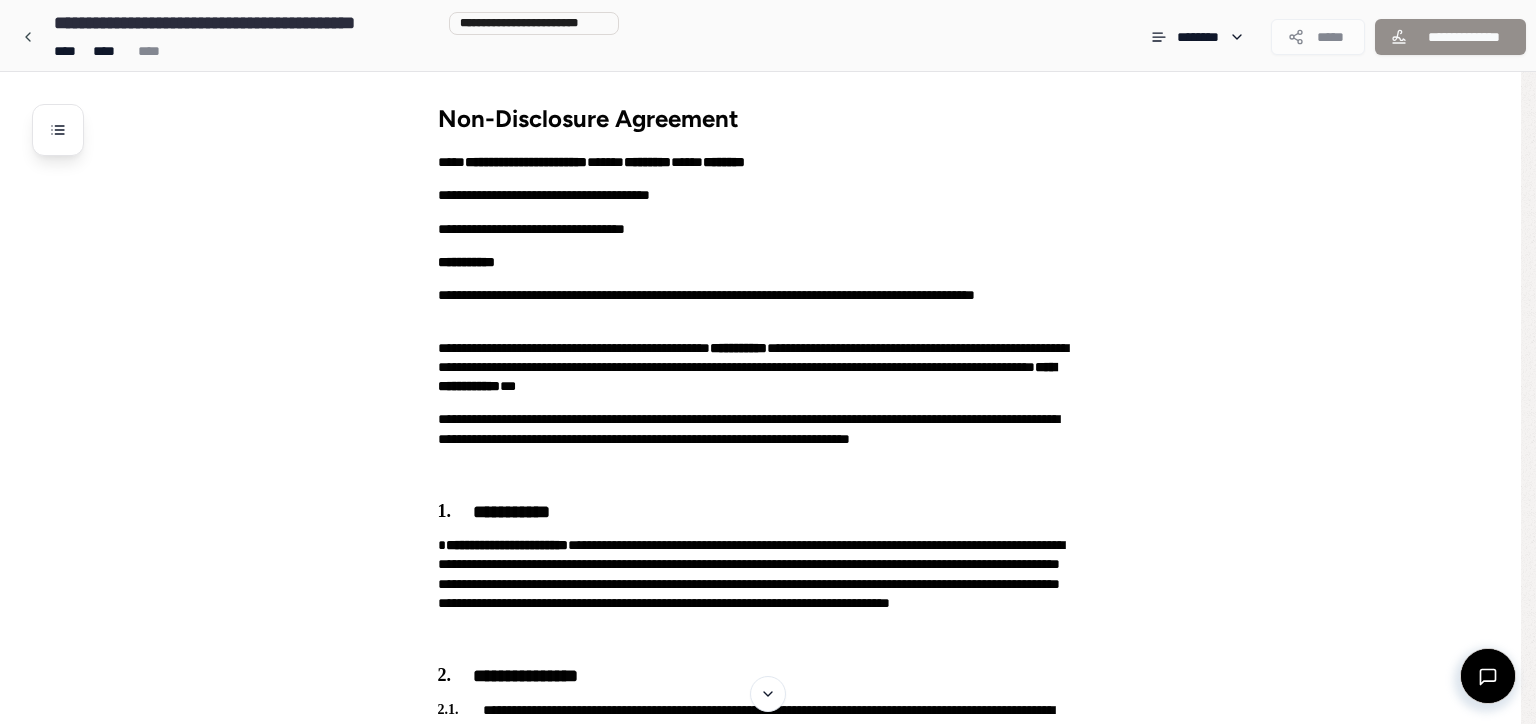click on "**********" at bounding box center [768, 1315] 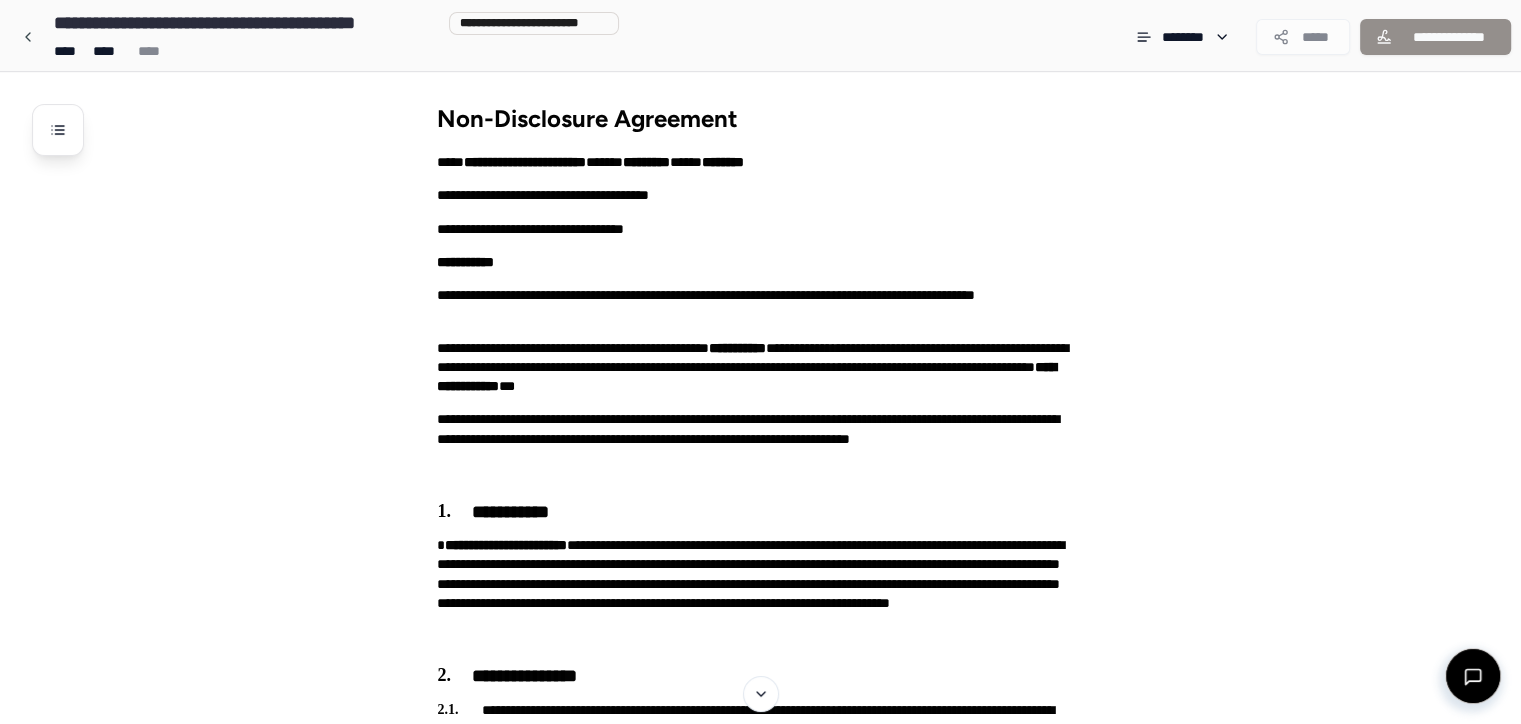 click at bounding box center (28, 37) 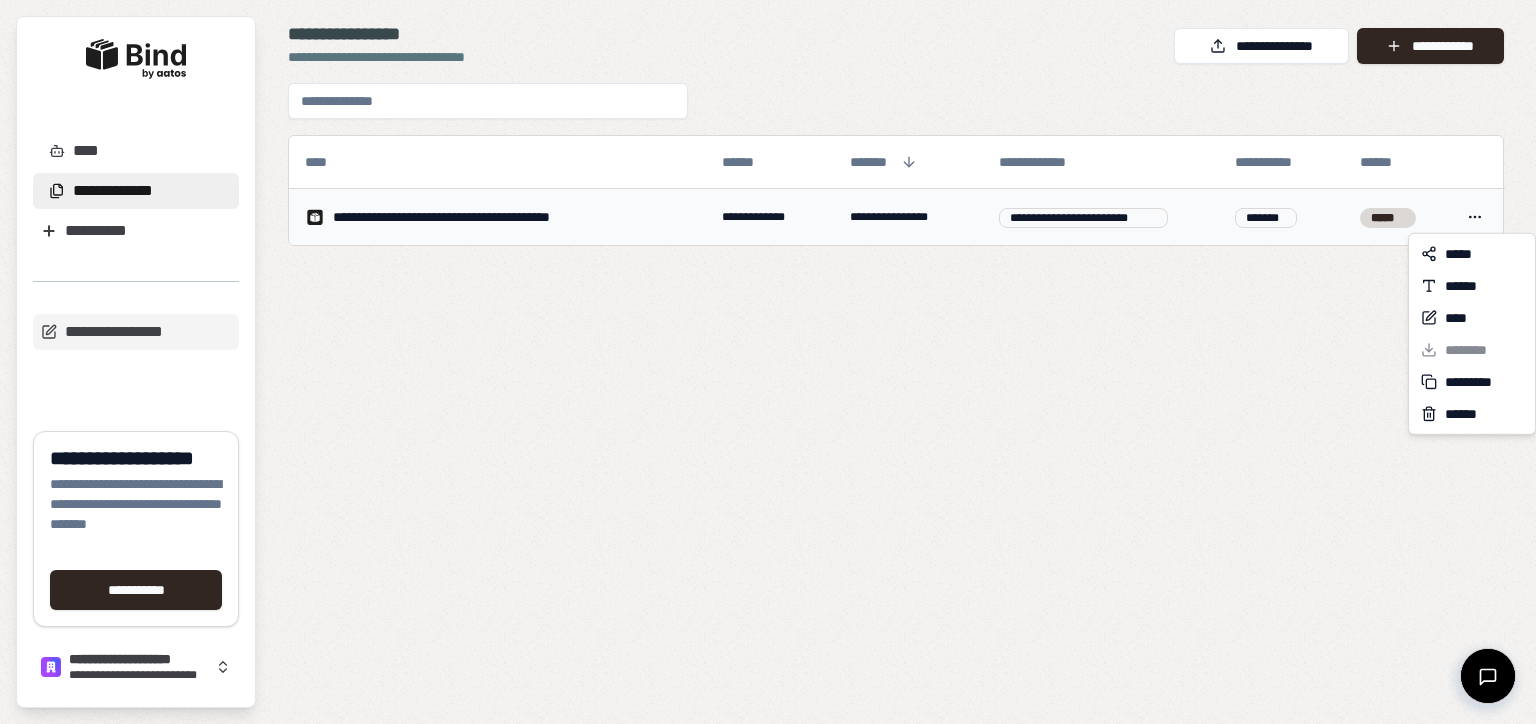 click on "**********" at bounding box center [768, 362] 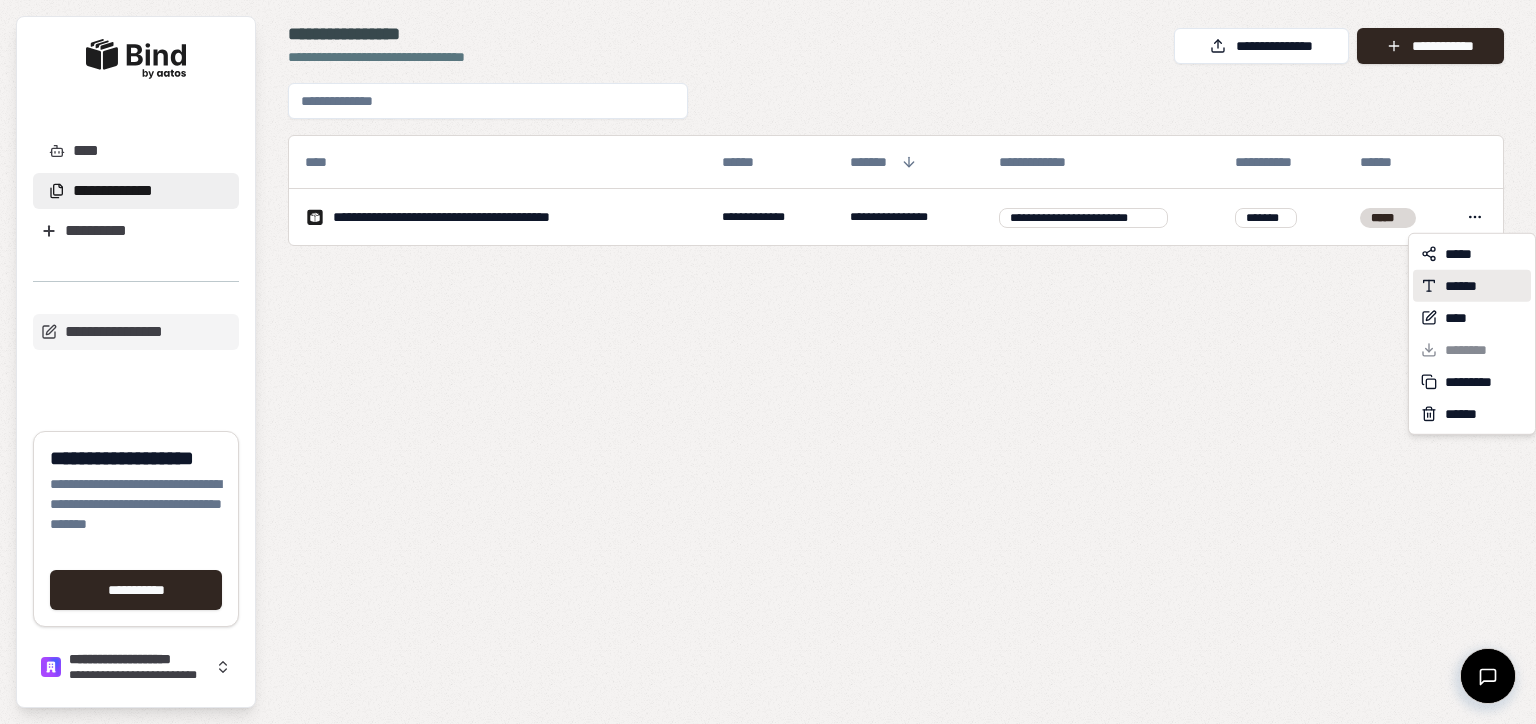 click on "******" at bounding box center (1472, 286) 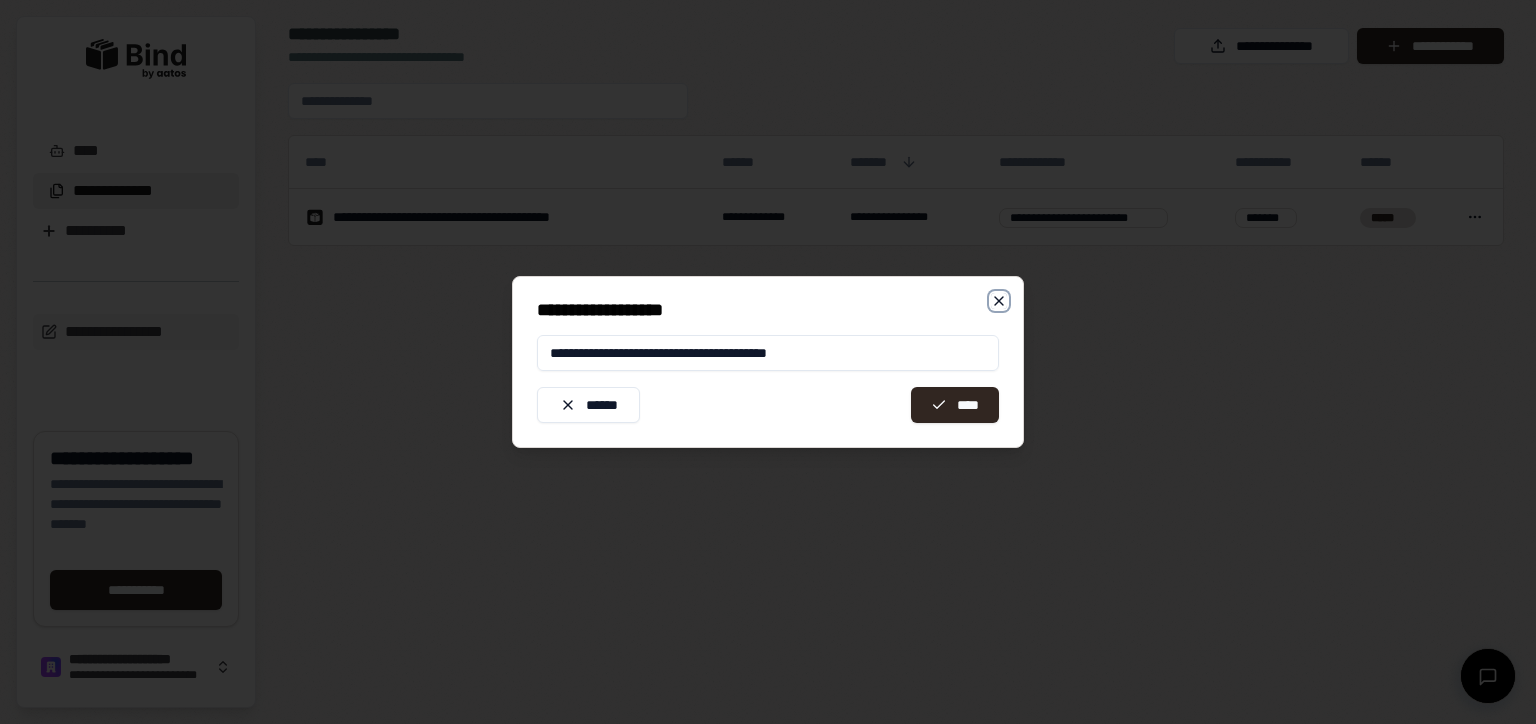 click 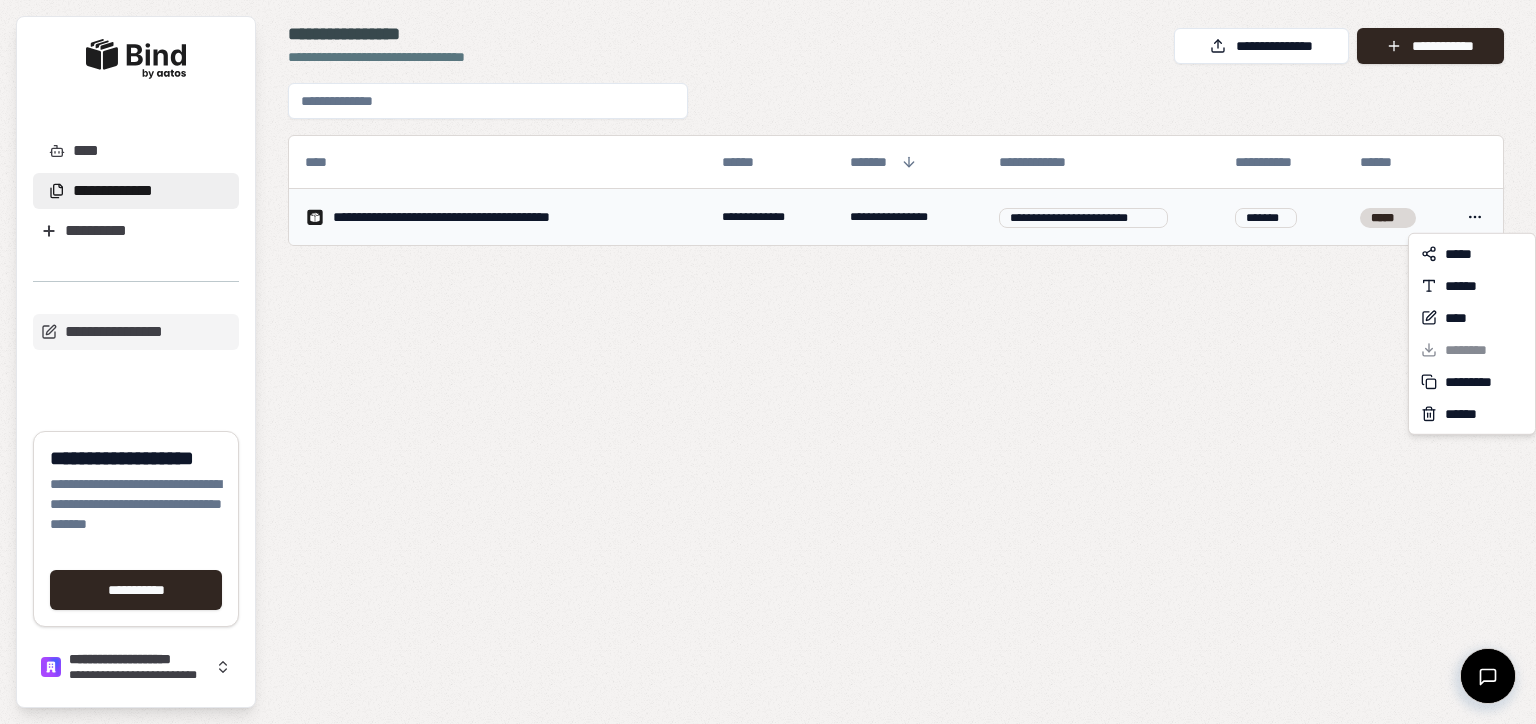 click on "**********" at bounding box center (768, 362) 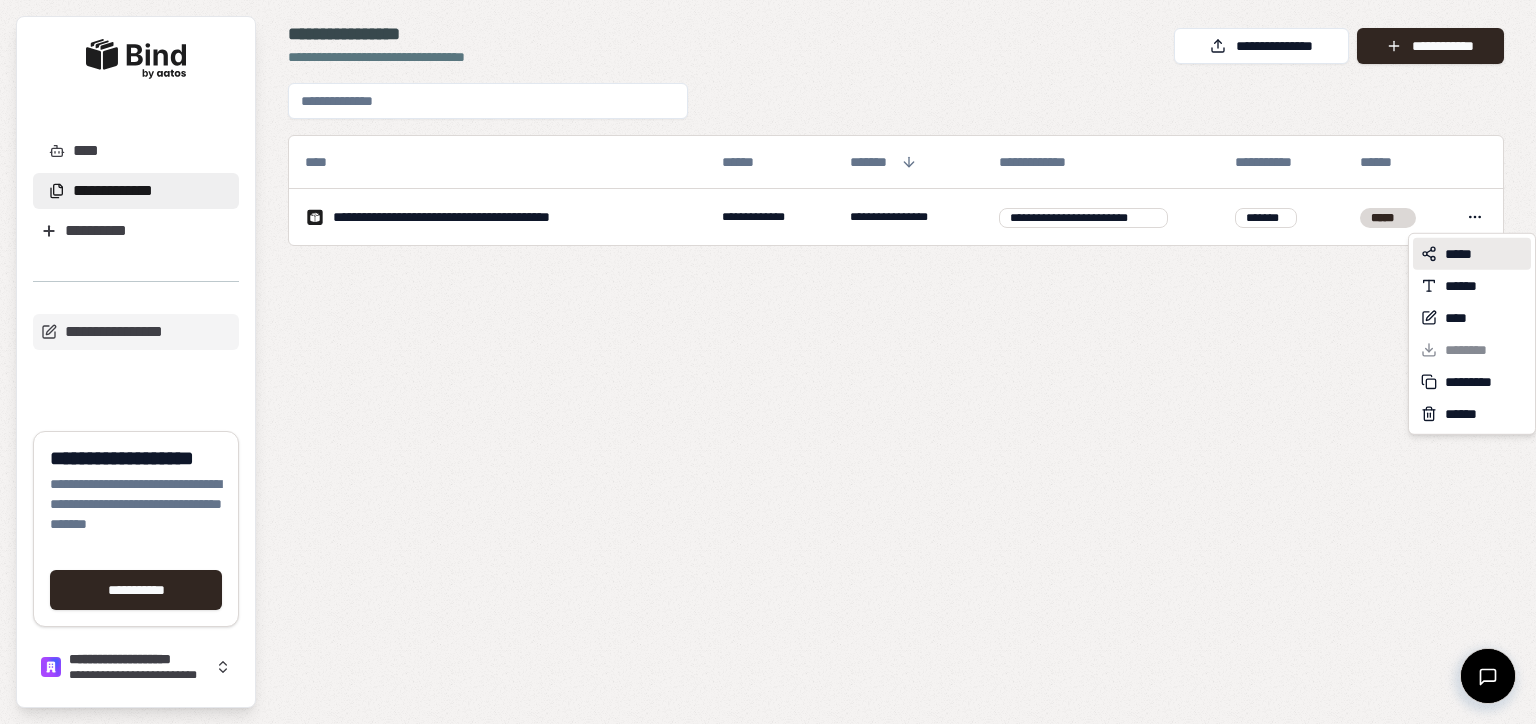 click on "*****" at bounding box center [1463, 254] 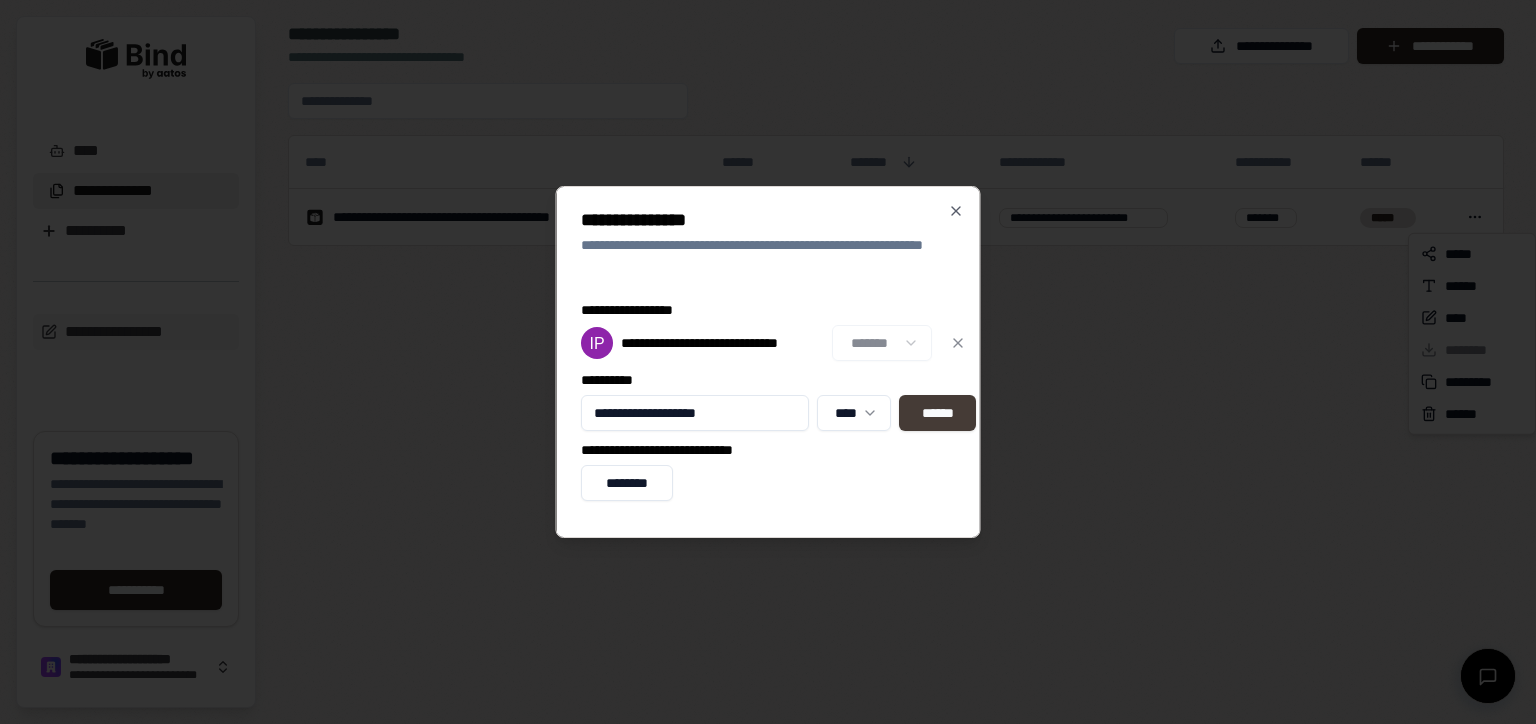 type on "**********" 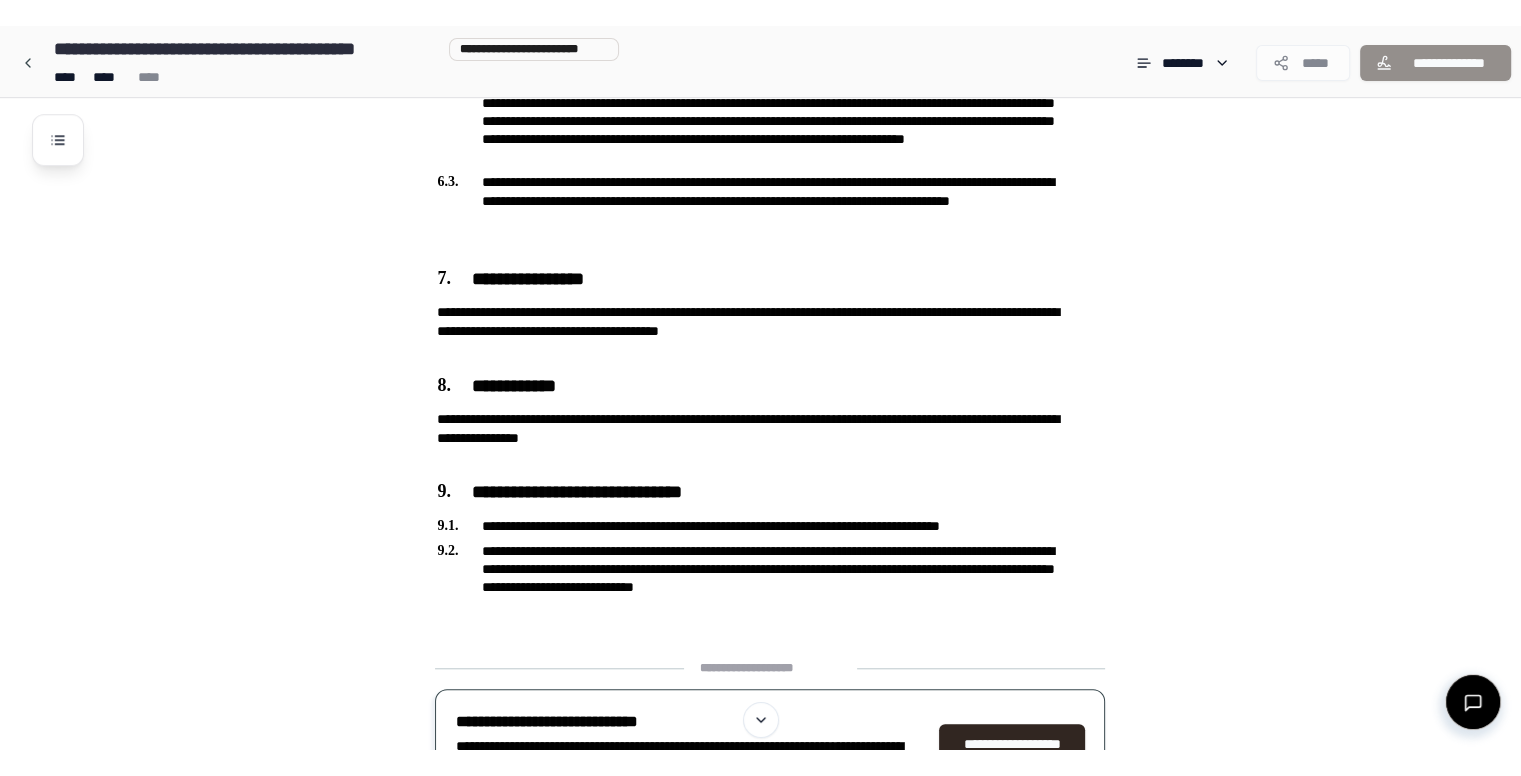 scroll, scrollTop: 1617, scrollLeft: 0, axis: vertical 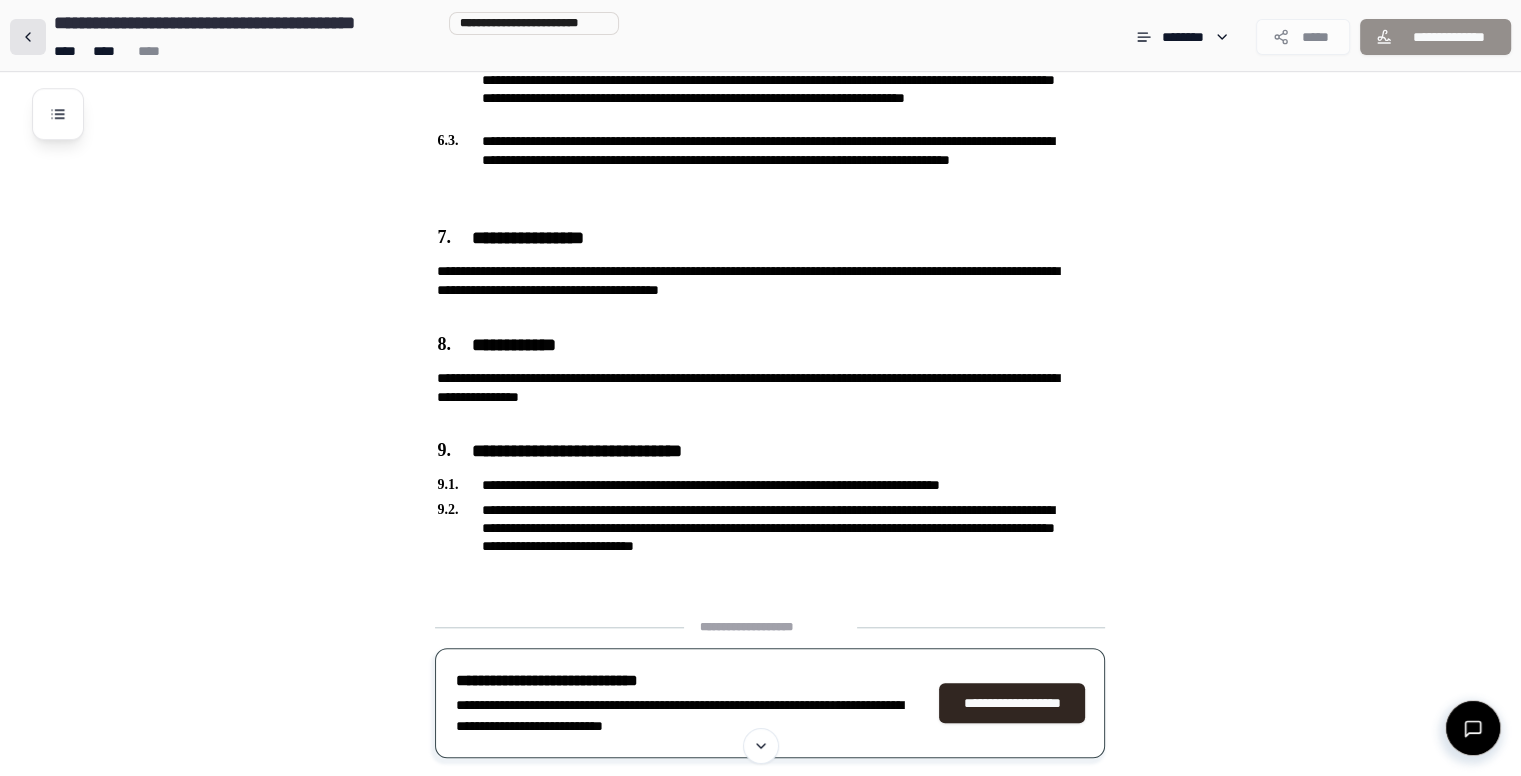 click at bounding box center [28, 37] 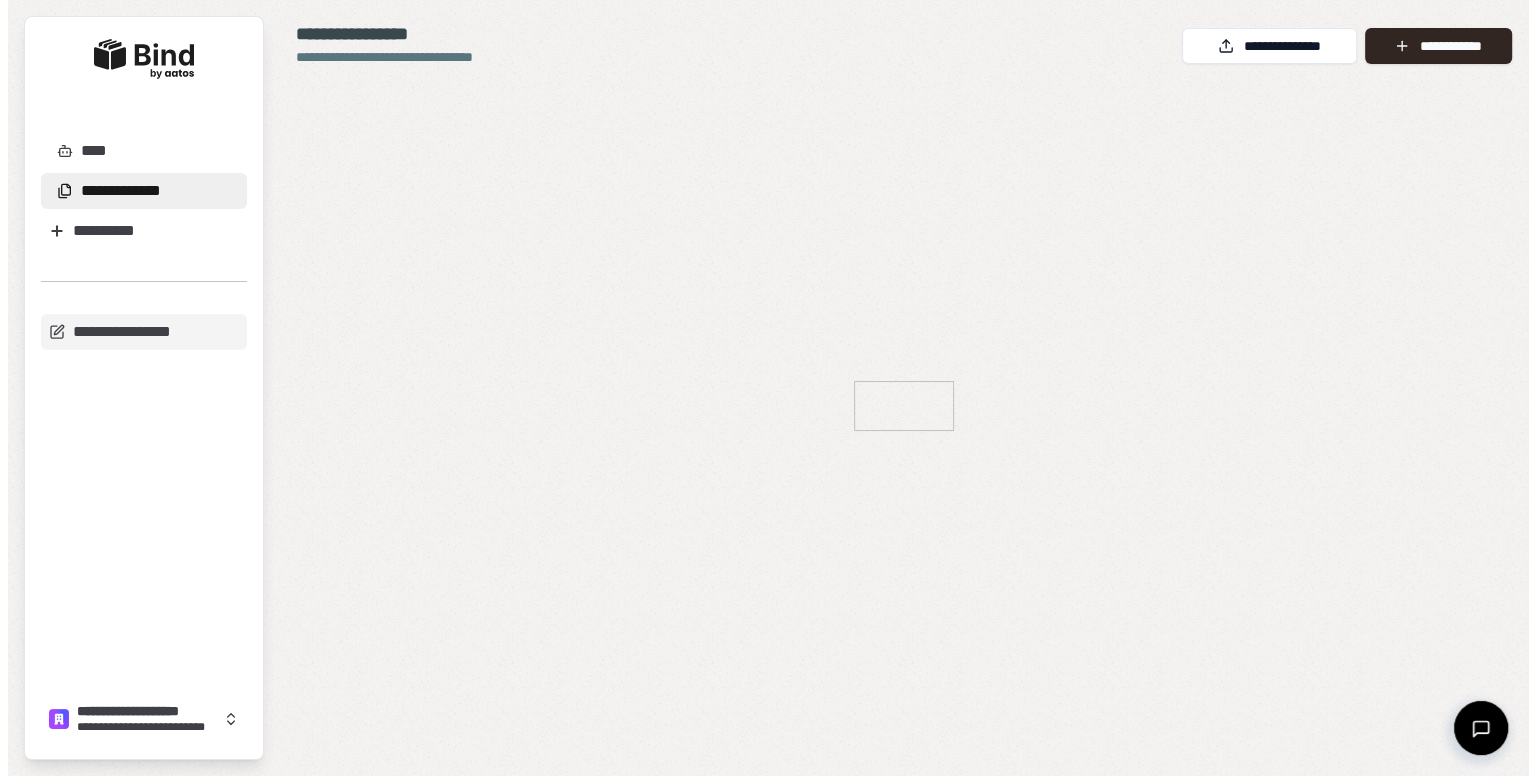 scroll, scrollTop: 0, scrollLeft: 0, axis: both 